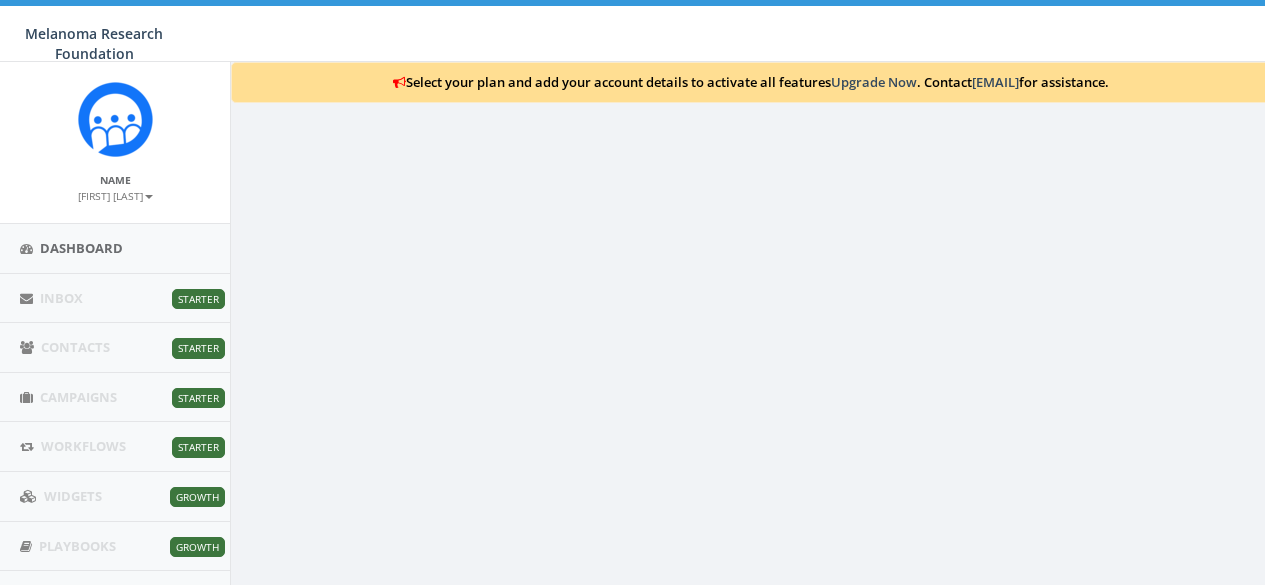 scroll, scrollTop: 0, scrollLeft: 0, axis: both 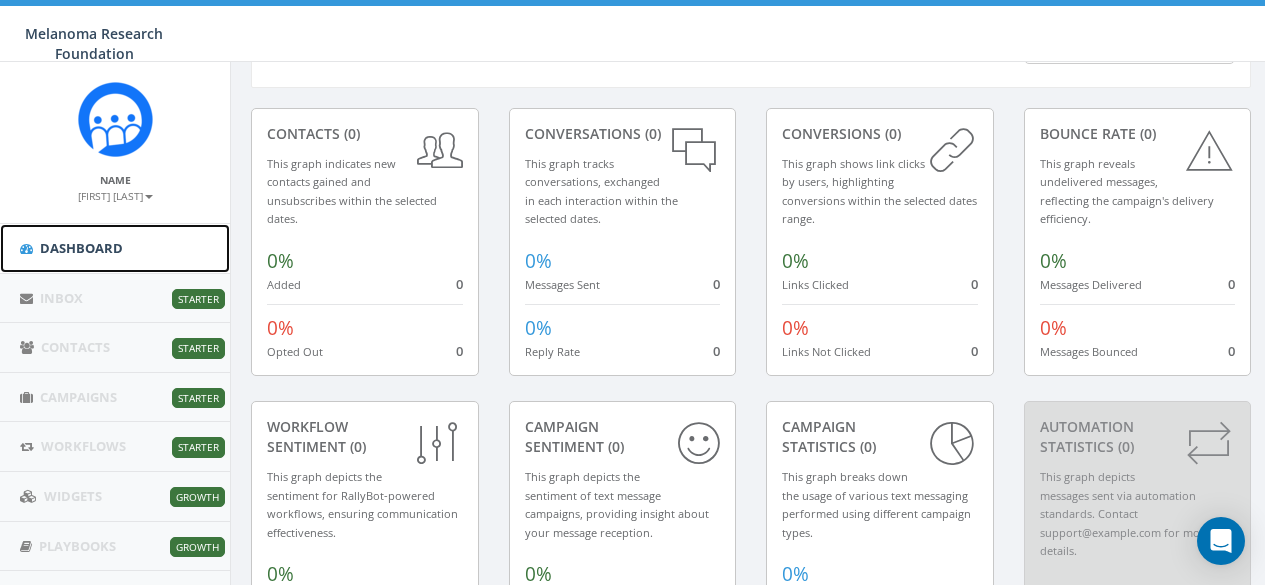click on "Dashboard" at bounding box center (81, 248) 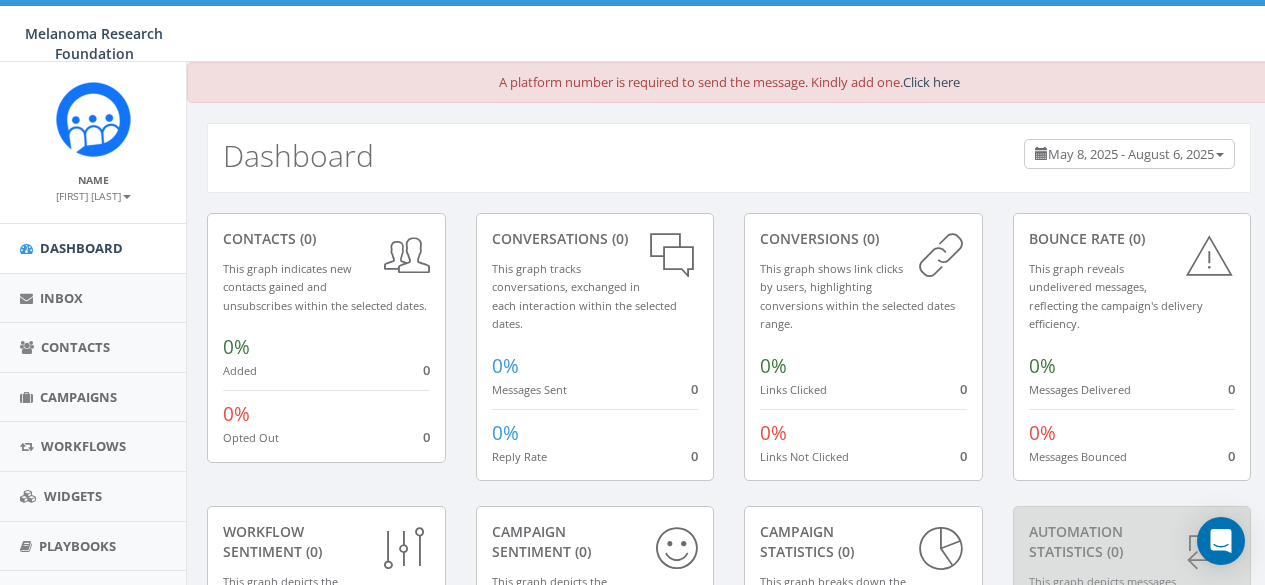 scroll, scrollTop: 0, scrollLeft: 0, axis: both 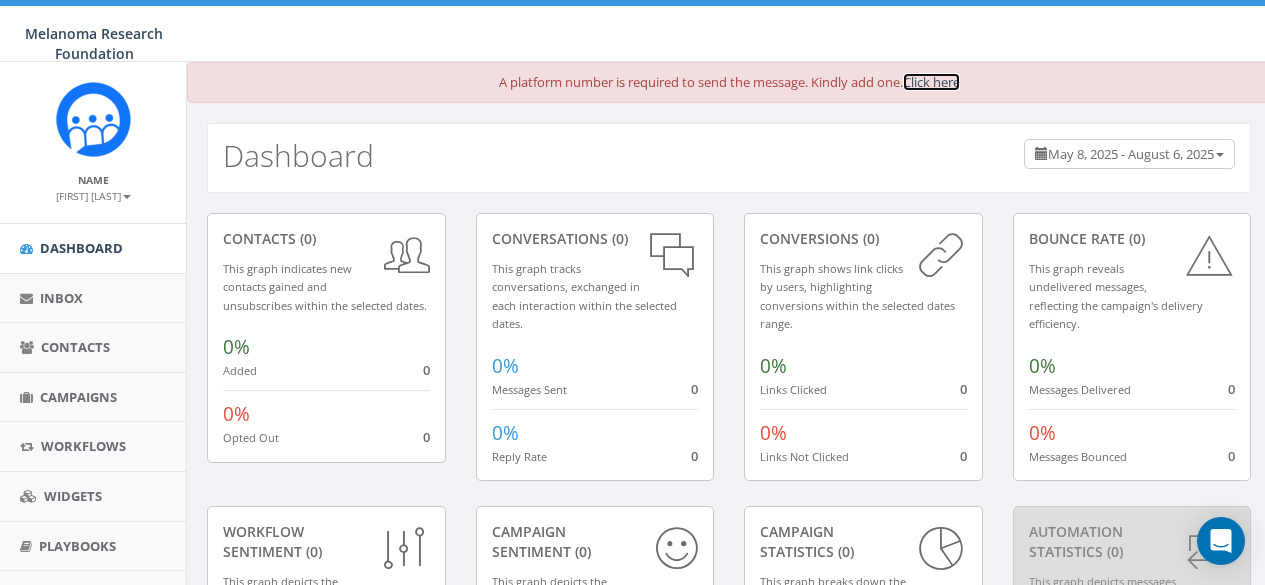click on "Click here" at bounding box center [931, 82] 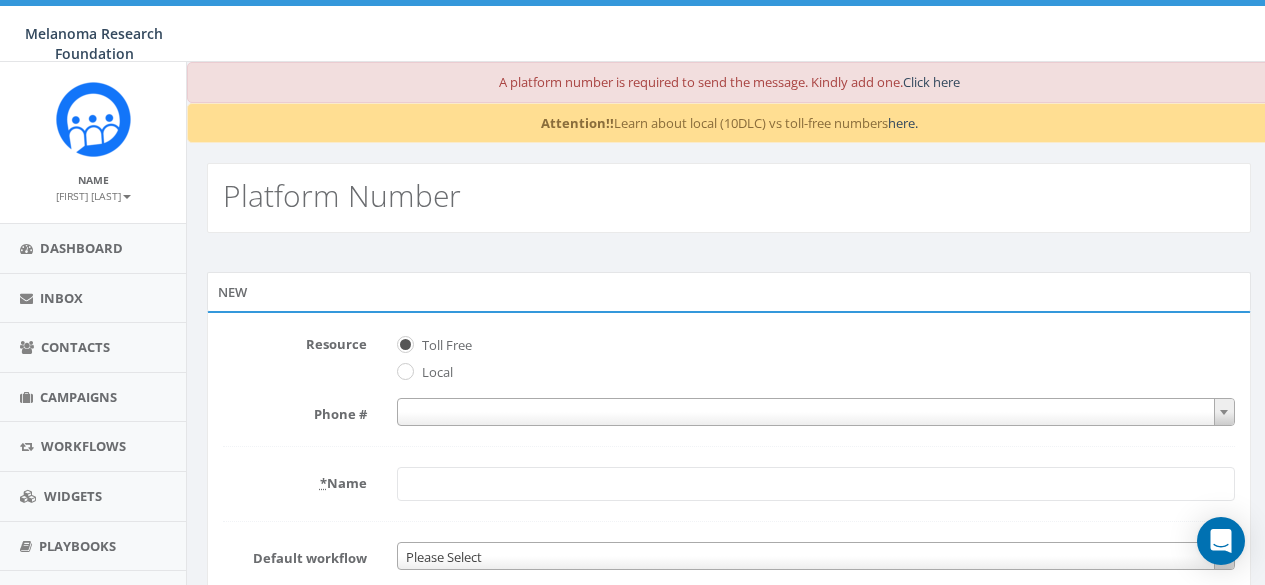 scroll, scrollTop: 0, scrollLeft: 0, axis: both 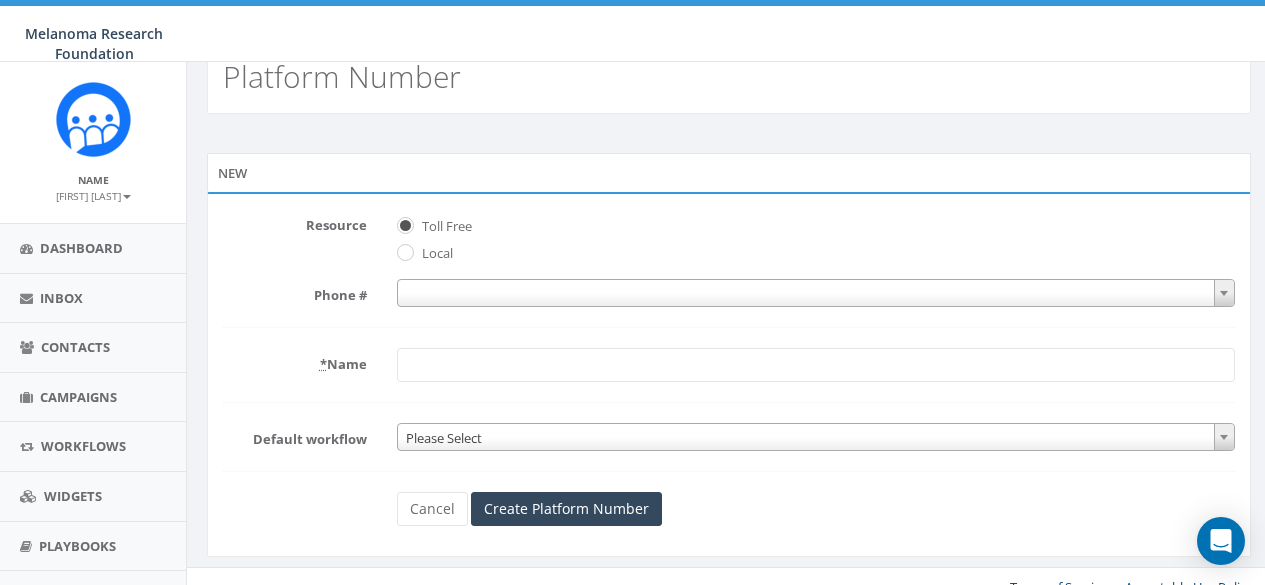 click at bounding box center (816, 293) 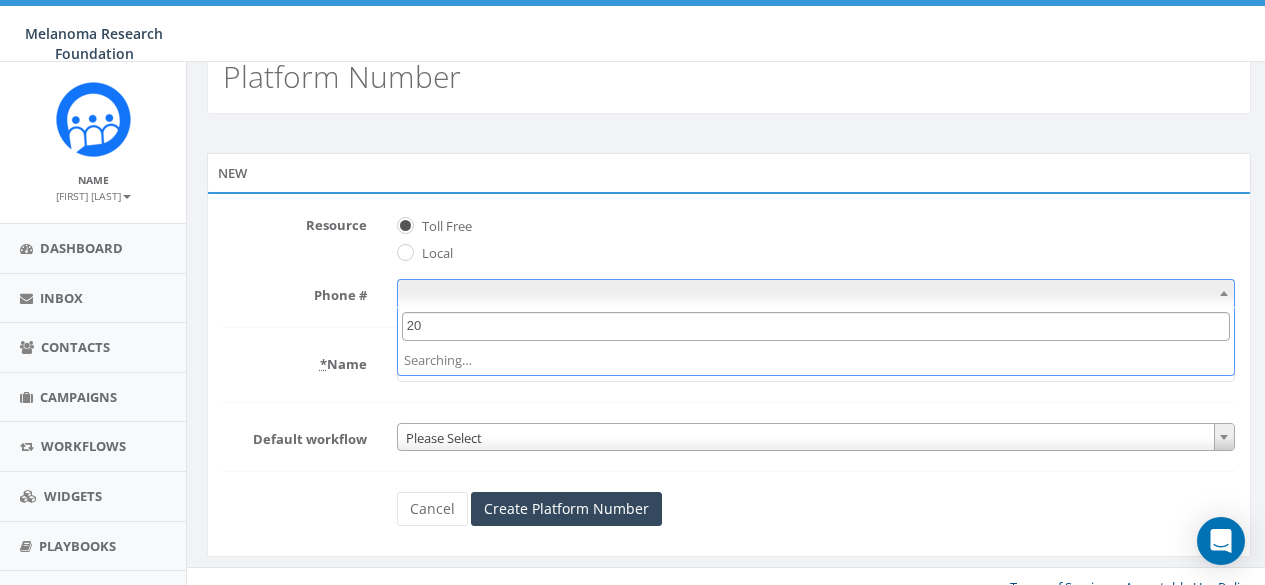 type on "2" 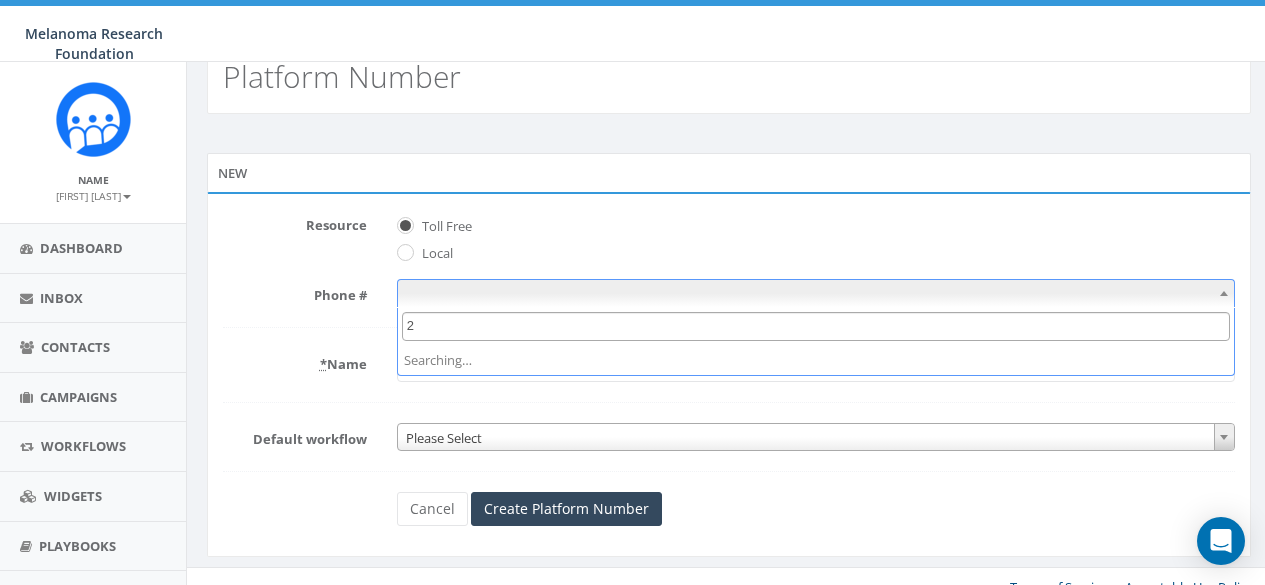type 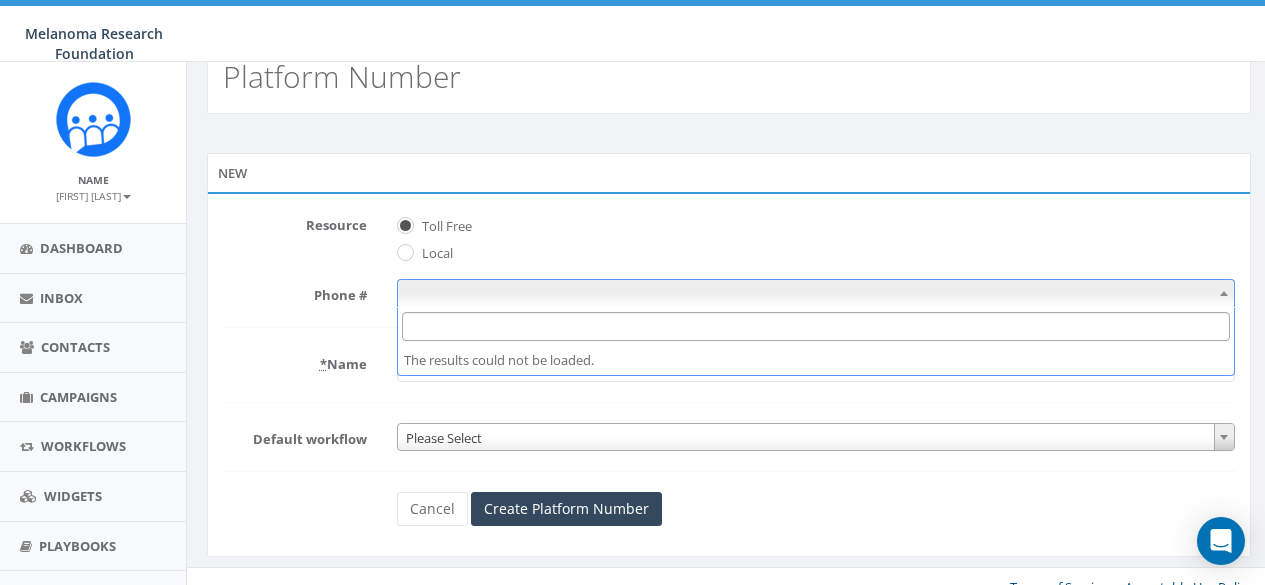click on "Toll Free" at bounding box center (816, 223) 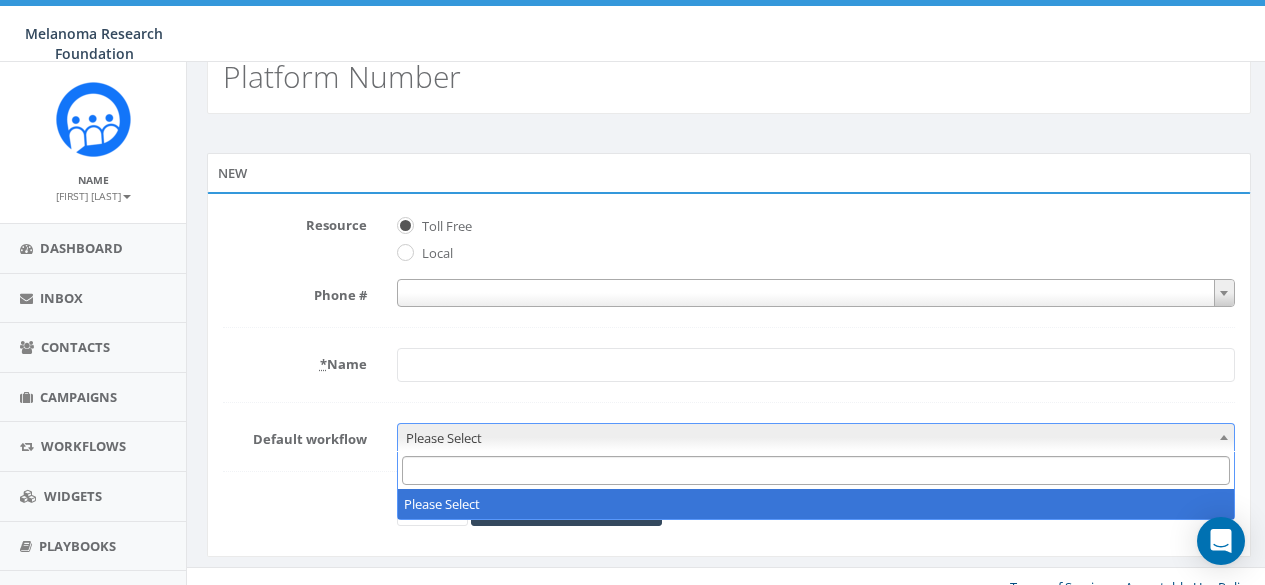 click on "Please Select" at bounding box center (816, 438) 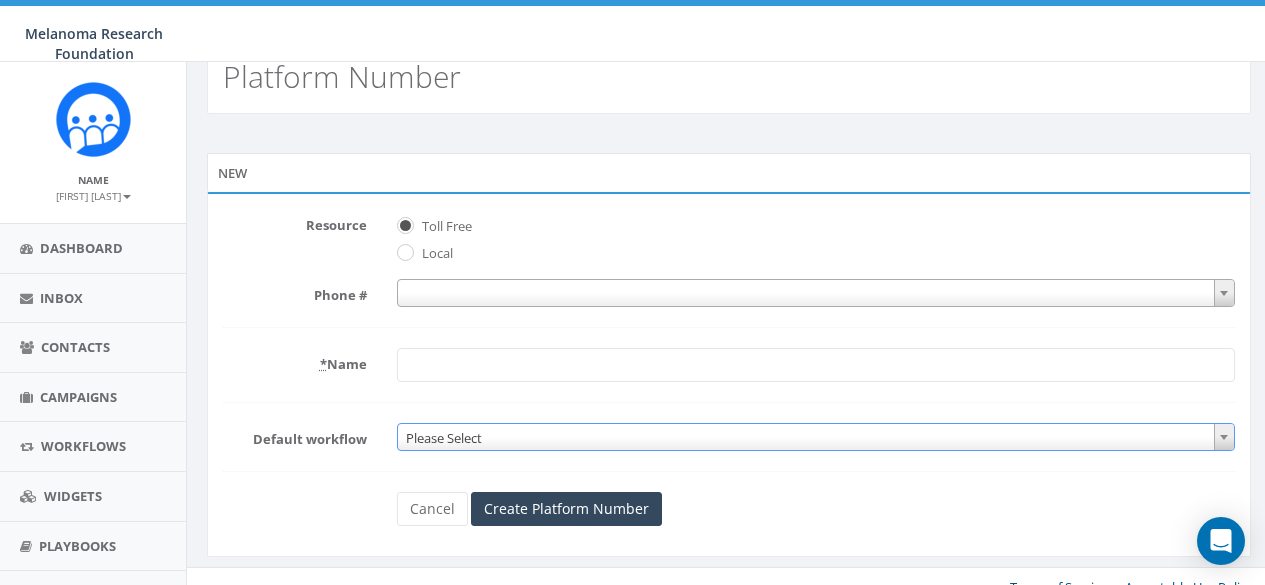 click on "Please Select" at bounding box center [816, 438] 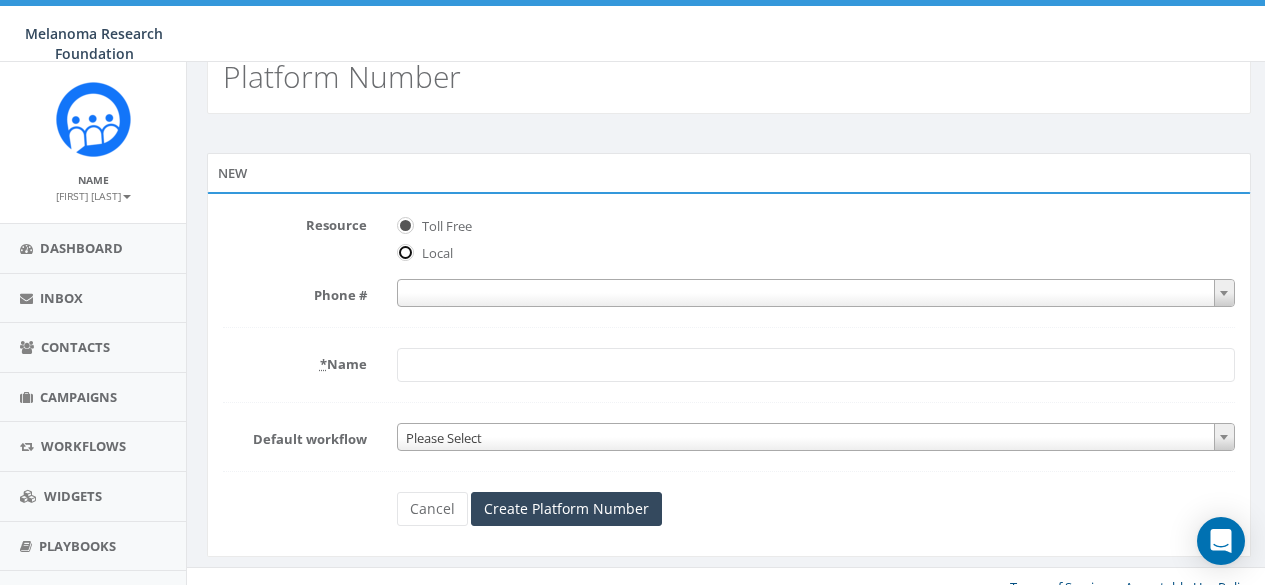 click on "Local" at bounding box center [403, 254] 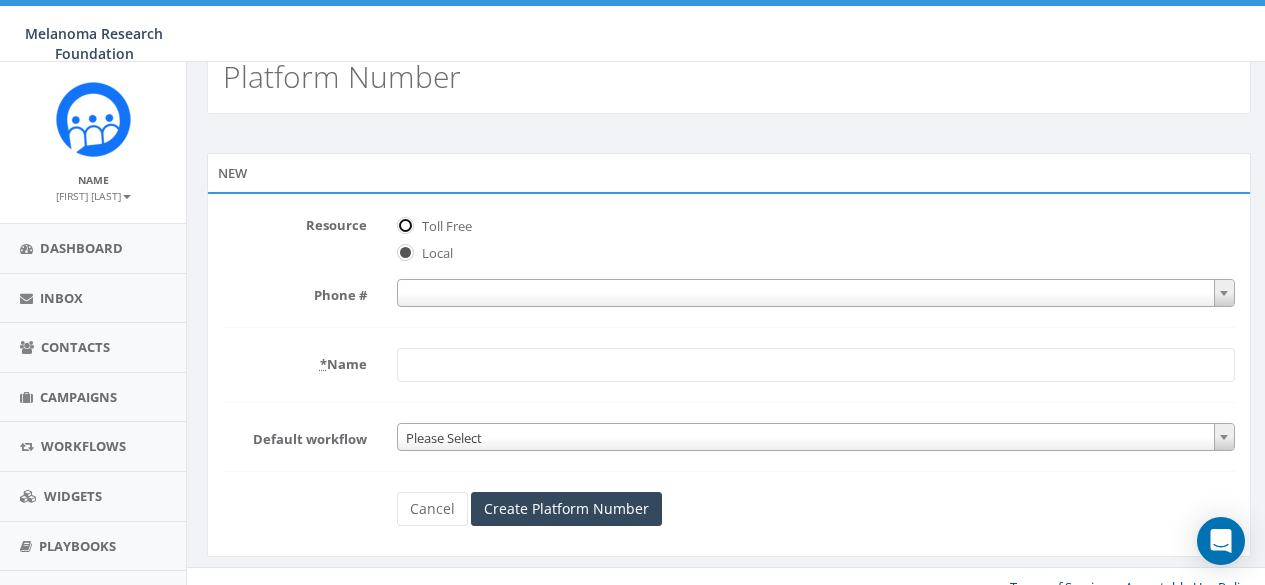 click on "Toll Free" at bounding box center (403, 226) 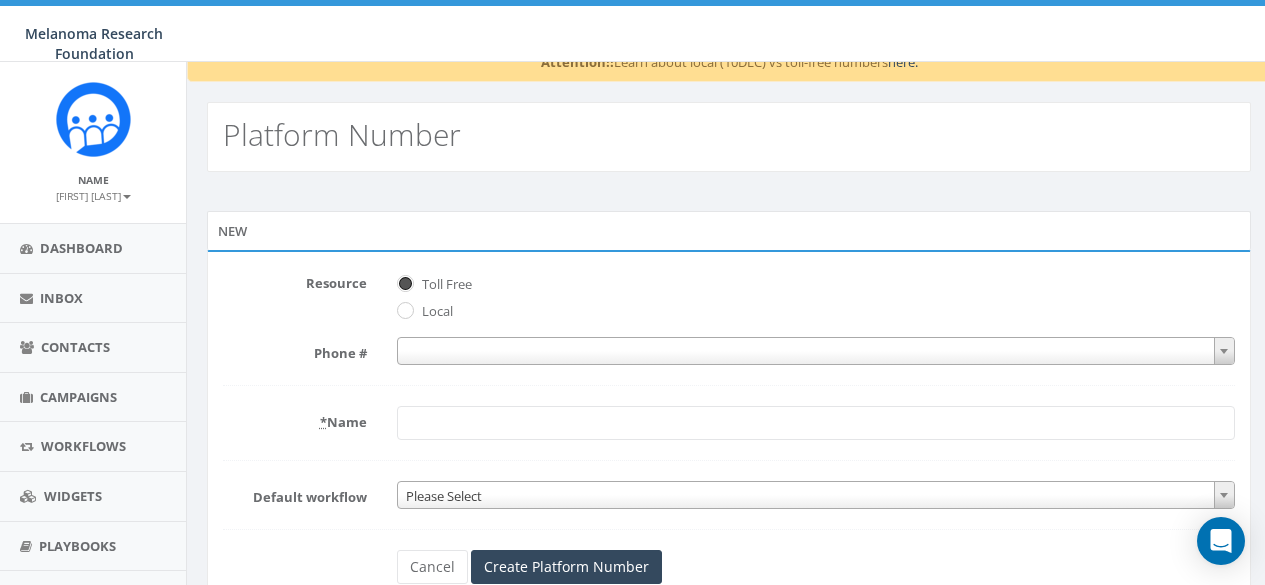 scroll, scrollTop: 0, scrollLeft: 0, axis: both 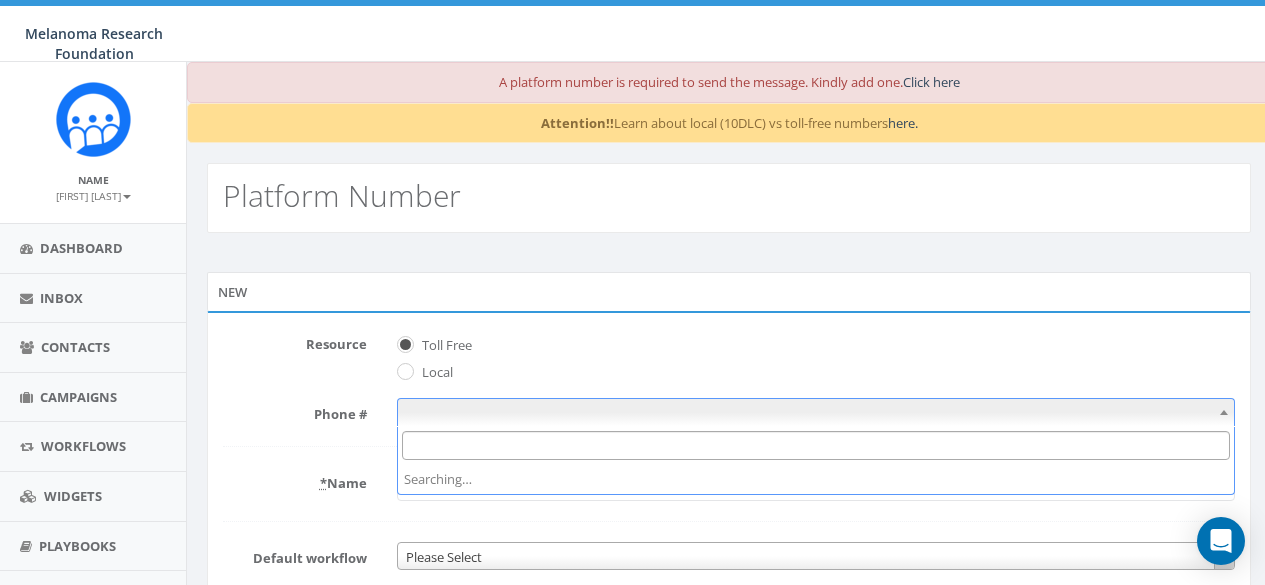 click at bounding box center [816, 412] 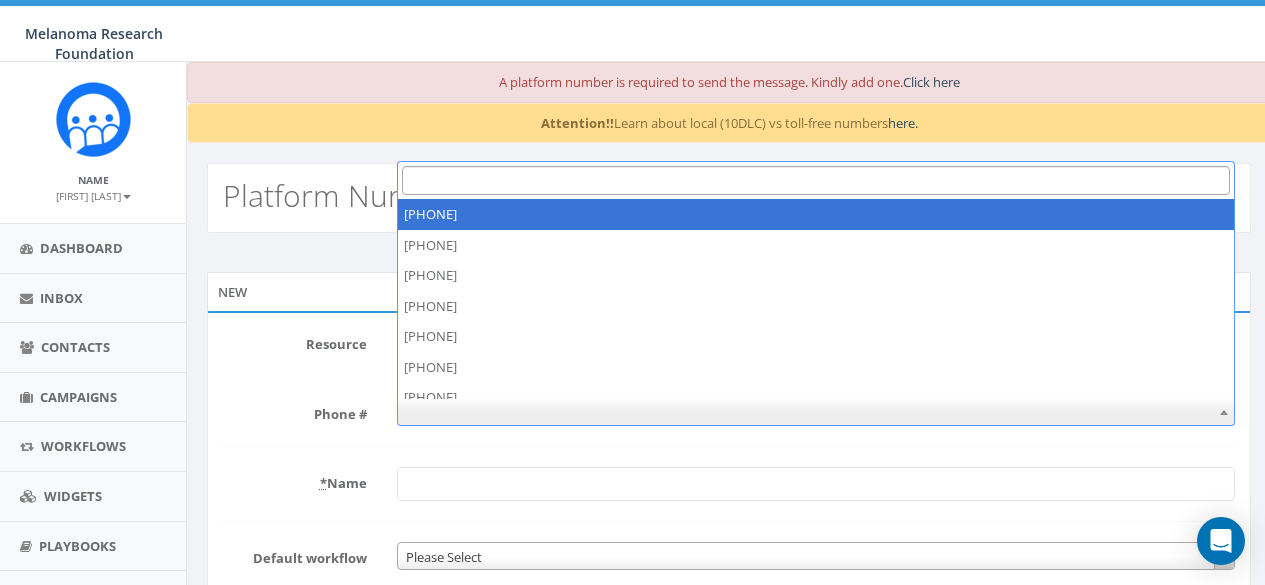 select on "[PHONE]" 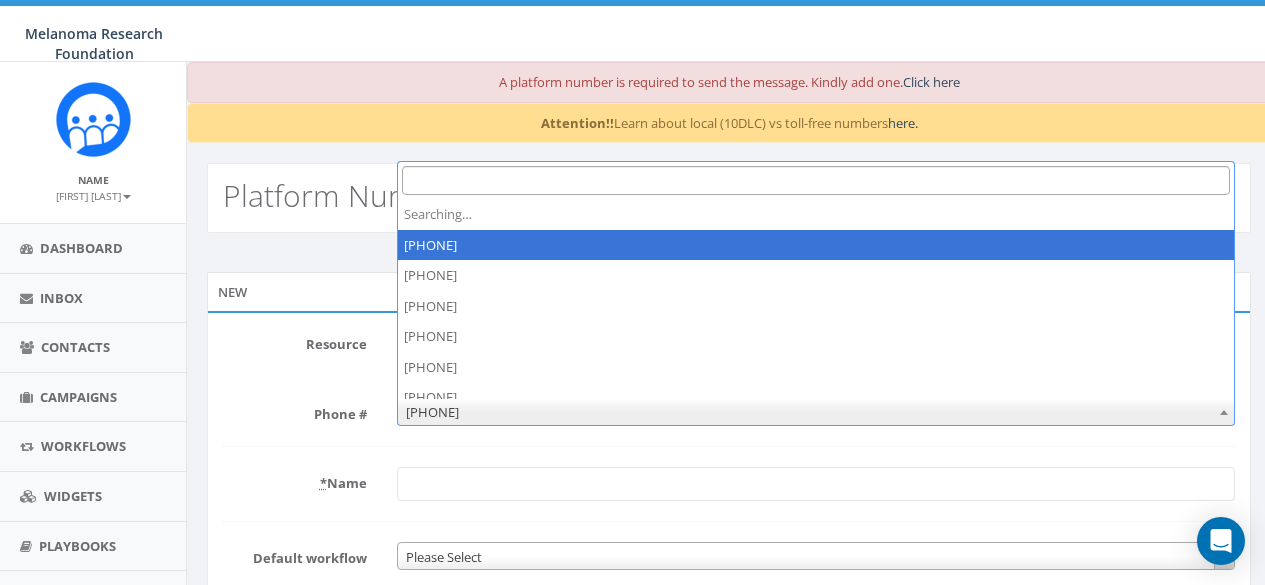 click on "[PHONE]" at bounding box center [816, 412] 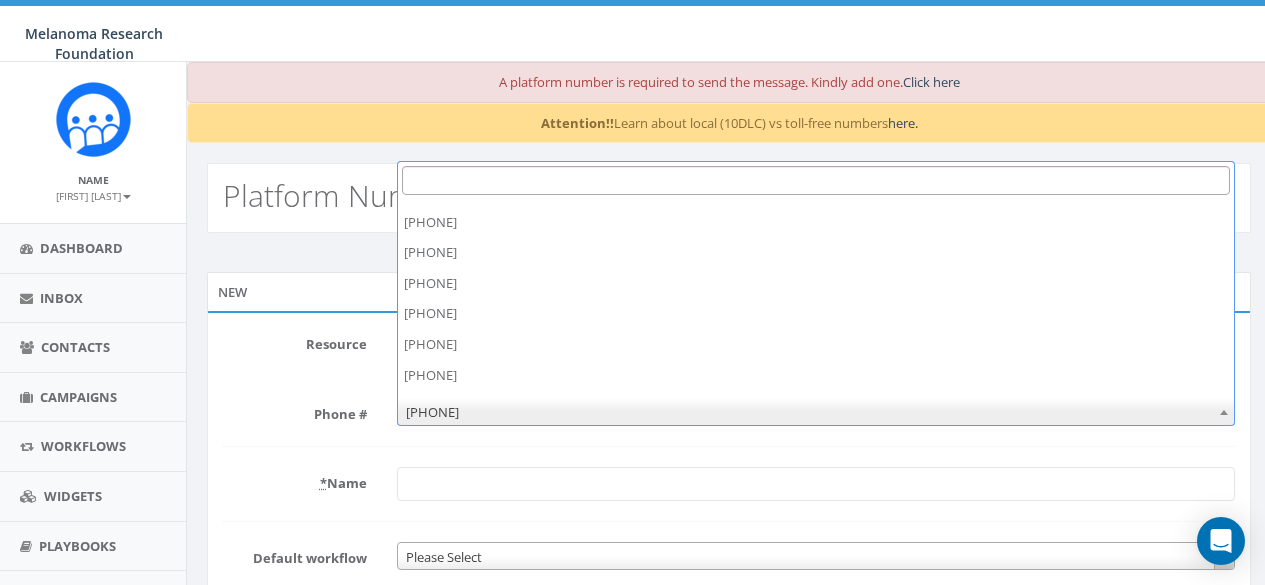 scroll, scrollTop: 0, scrollLeft: 0, axis: both 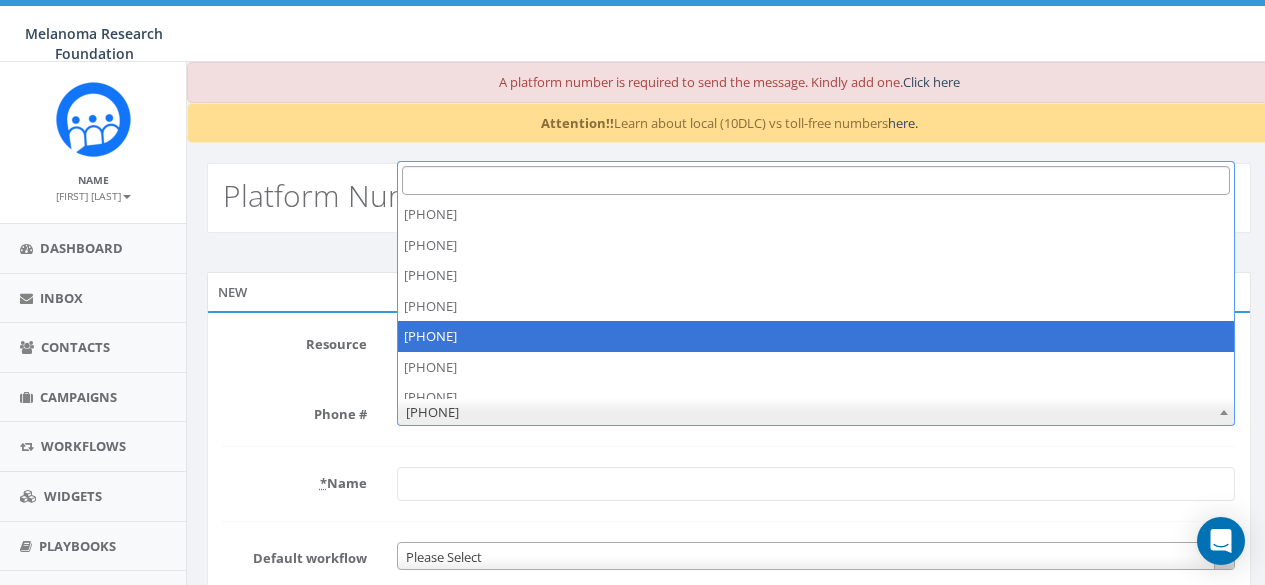 click on "*  Name" at bounding box center (816, 484) 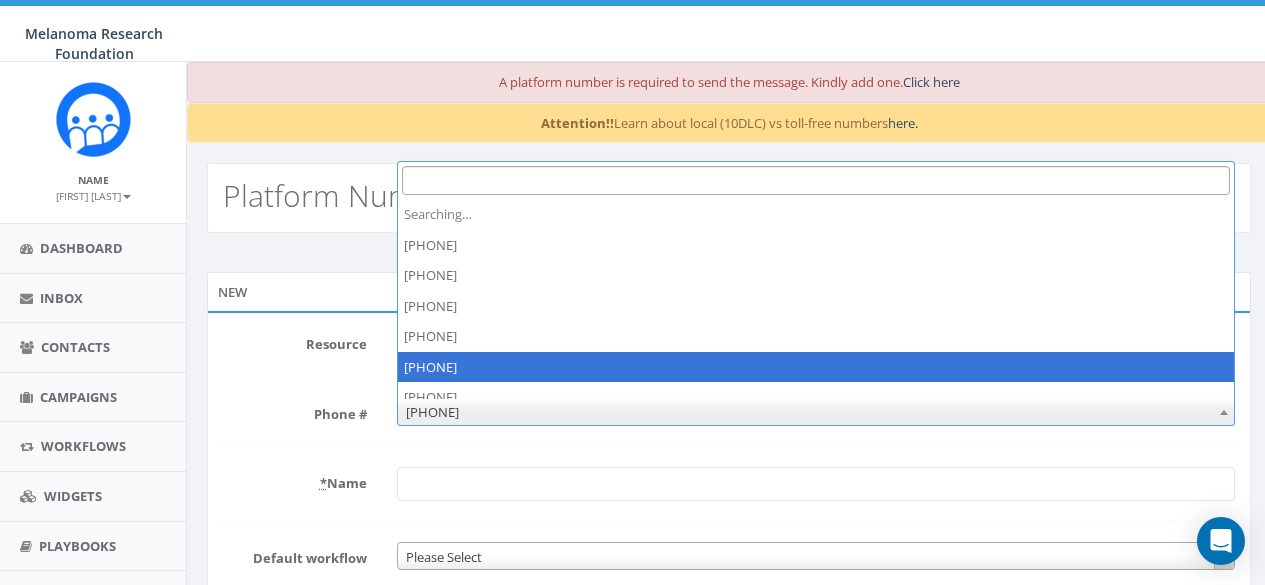 click on "[PHONE]" at bounding box center (816, 412) 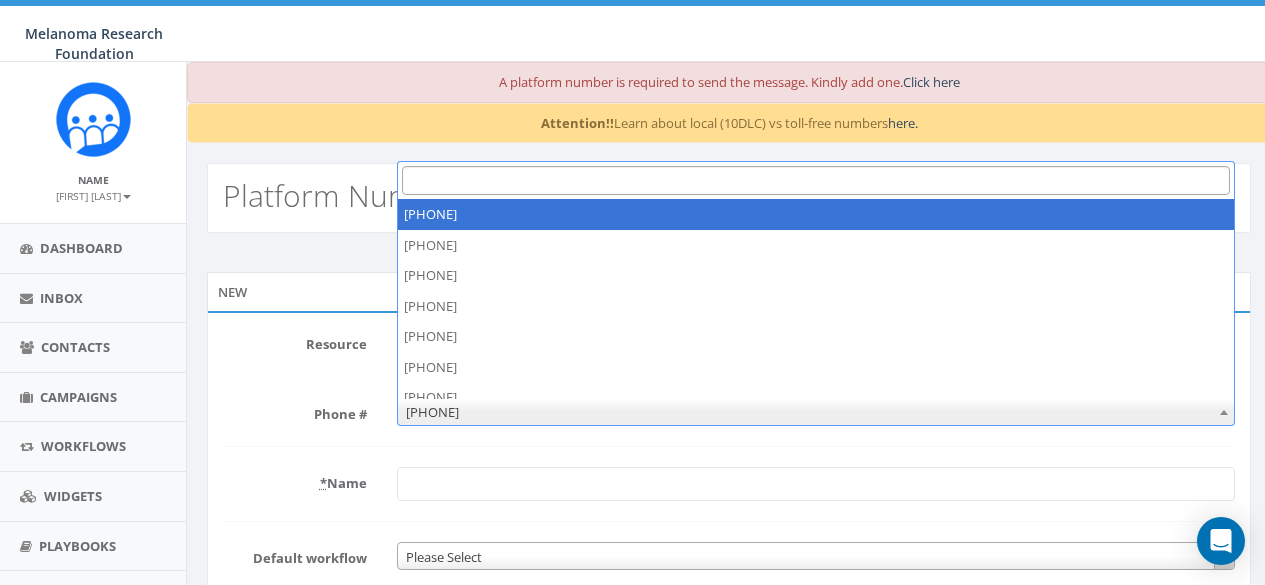 click on "[PHONE]" at bounding box center [816, 412] 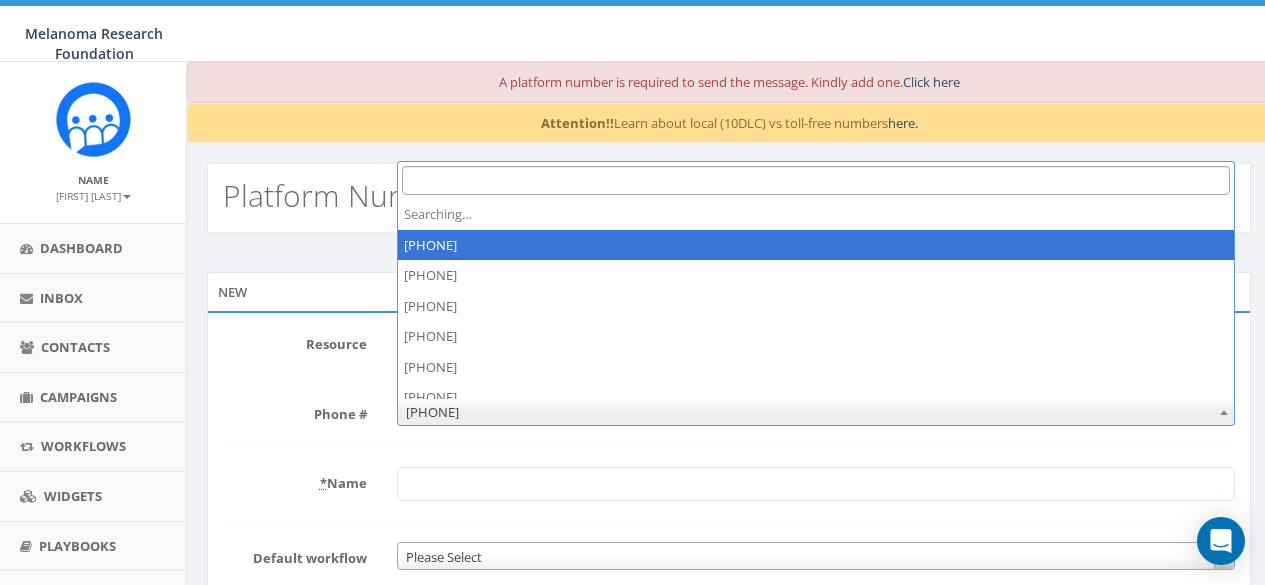 click on "[PHONE]" at bounding box center [816, 412] 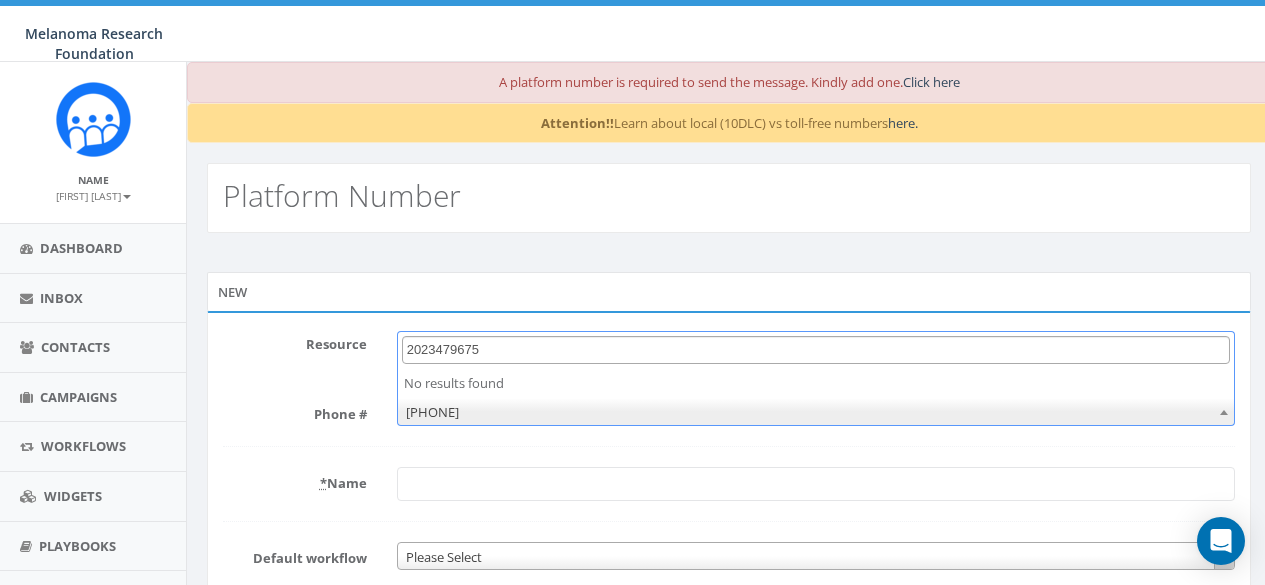 drag, startPoint x: 487, startPoint y: 348, endPoint x: 403, endPoint y: 351, distance: 84.05355 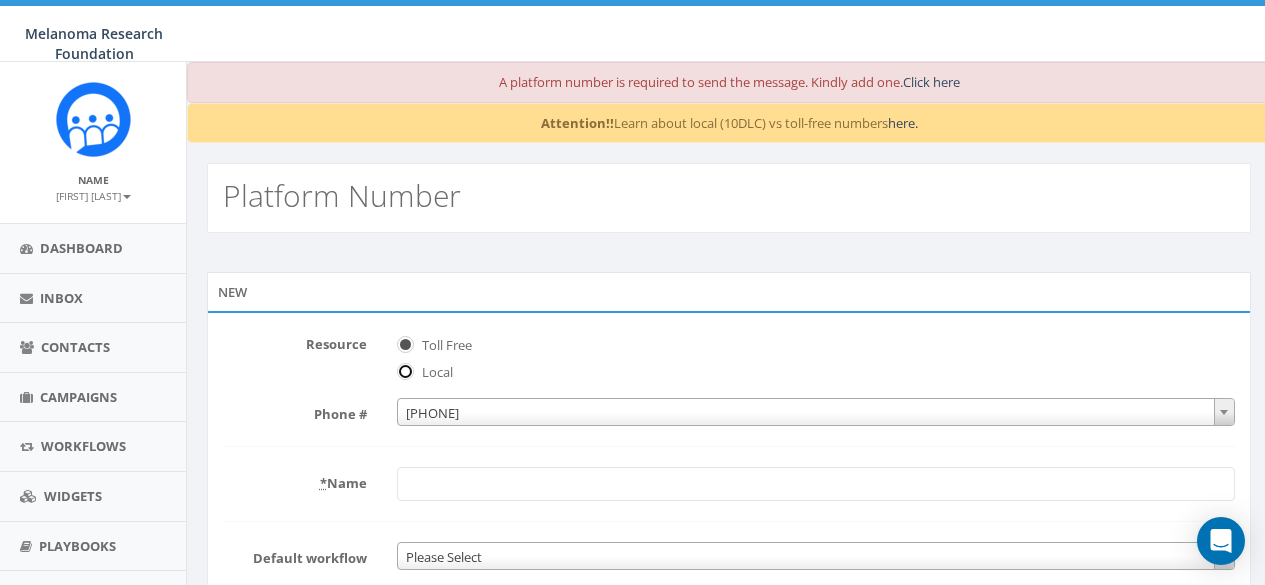 drag, startPoint x: 475, startPoint y: 283, endPoint x: 401, endPoint y: 372, distance: 115.74541 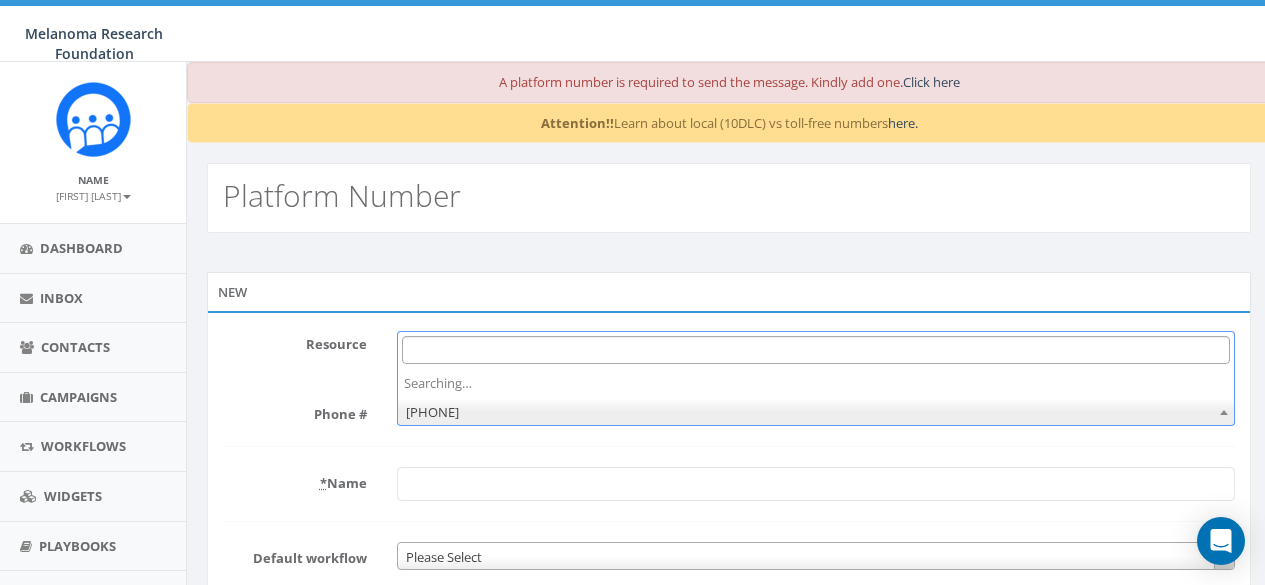 click on "[PHONE]" at bounding box center [816, 412] 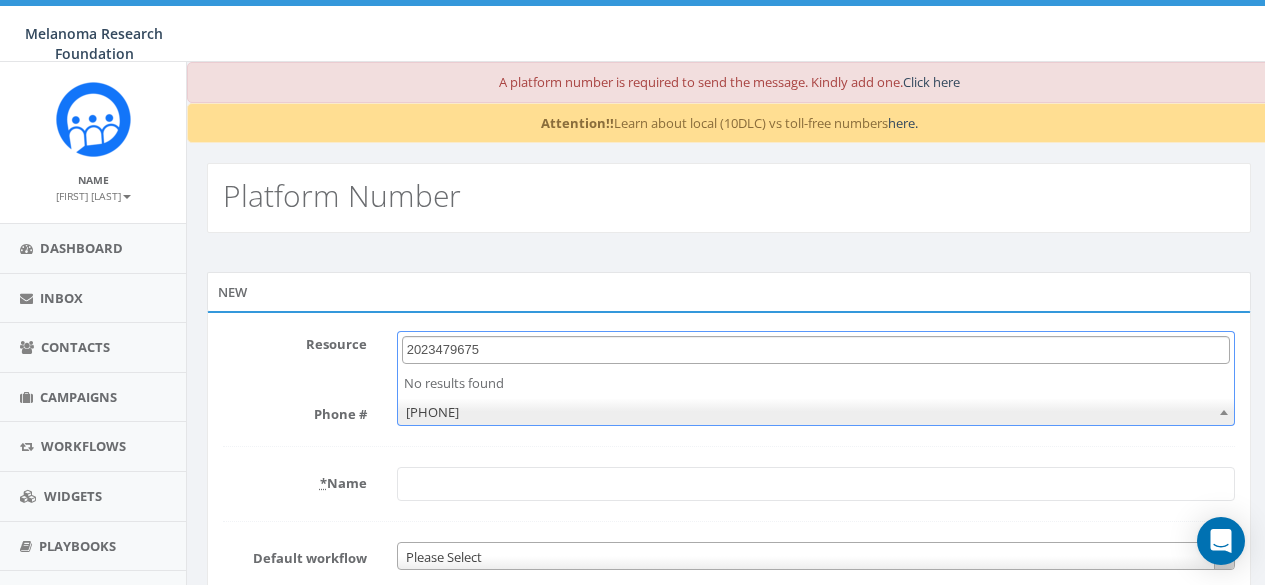 click on "2023479675" at bounding box center (816, 350) 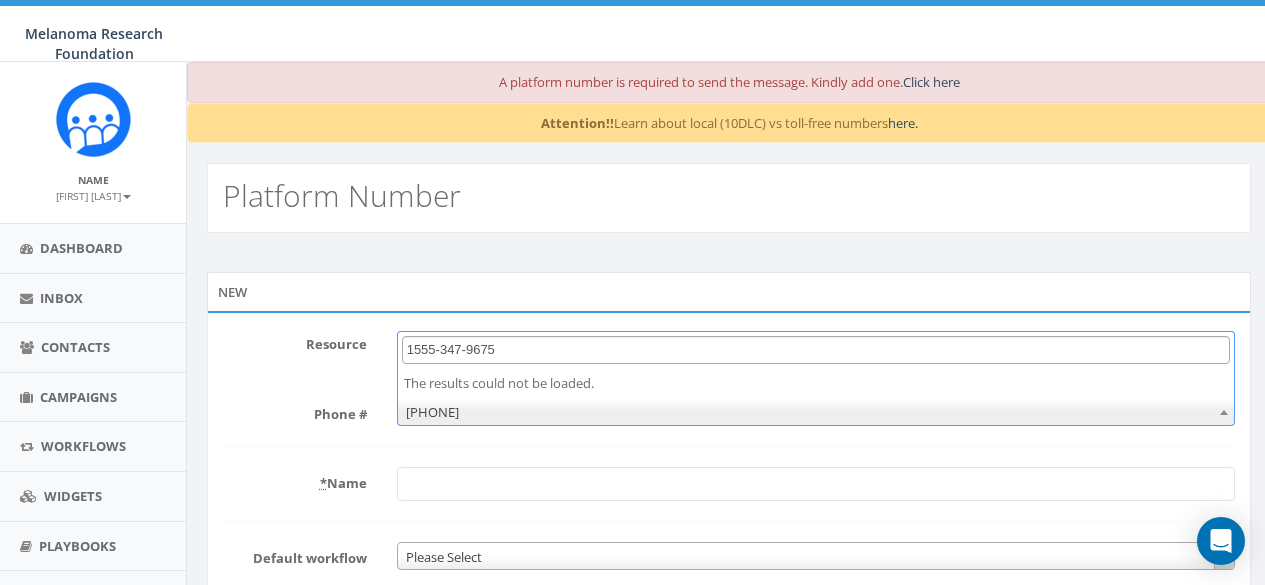 click on "1555-347-9675" at bounding box center (816, 350) 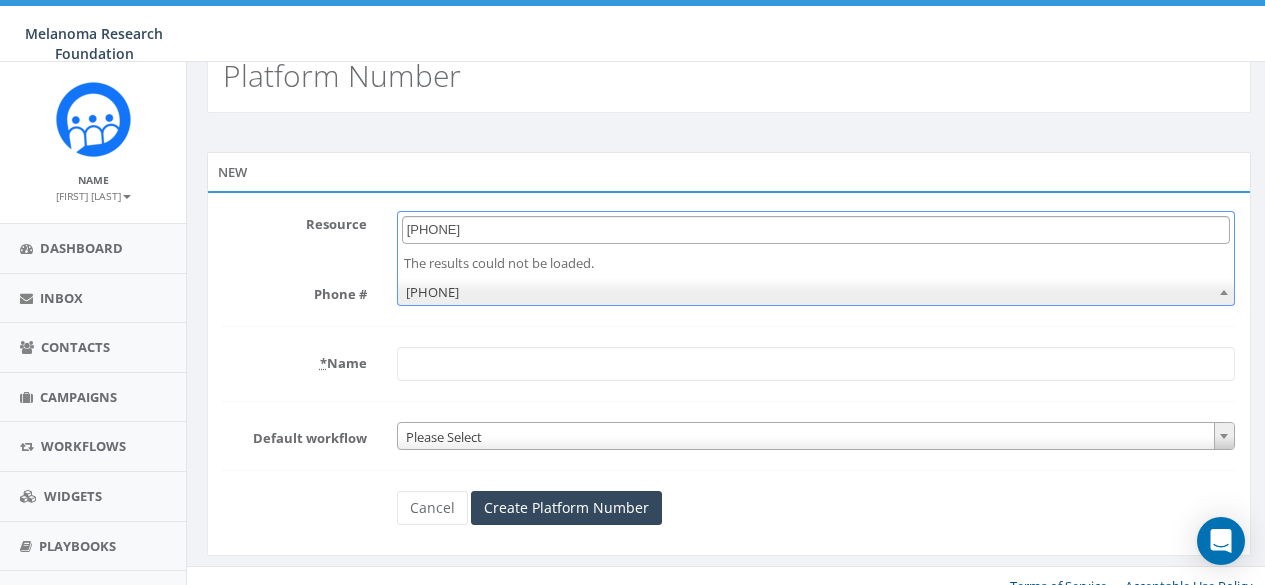 scroll, scrollTop: 141, scrollLeft: 0, axis: vertical 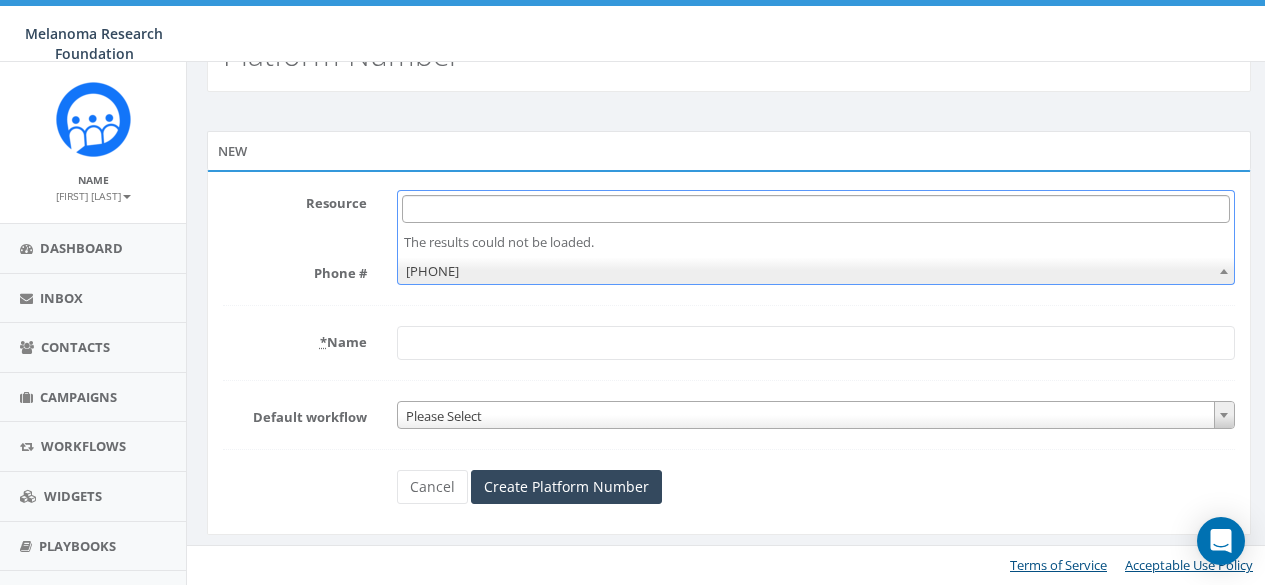 click on "Cancel   Create Platform Number" at bounding box center (729, 487) 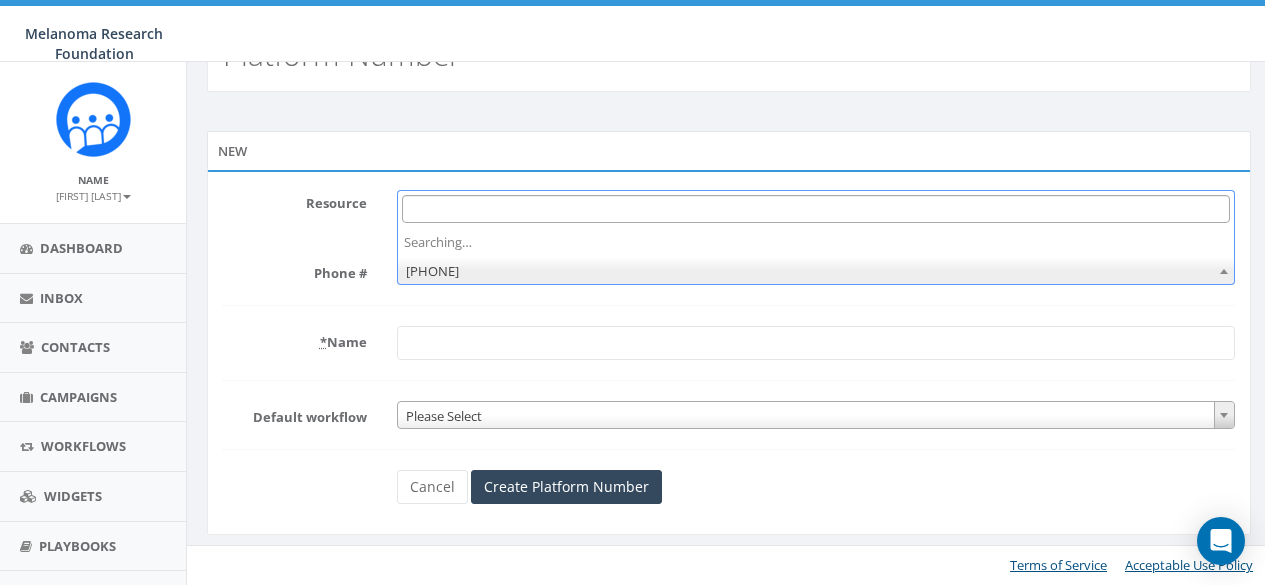 click on "[PHONE]" at bounding box center (816, 271) 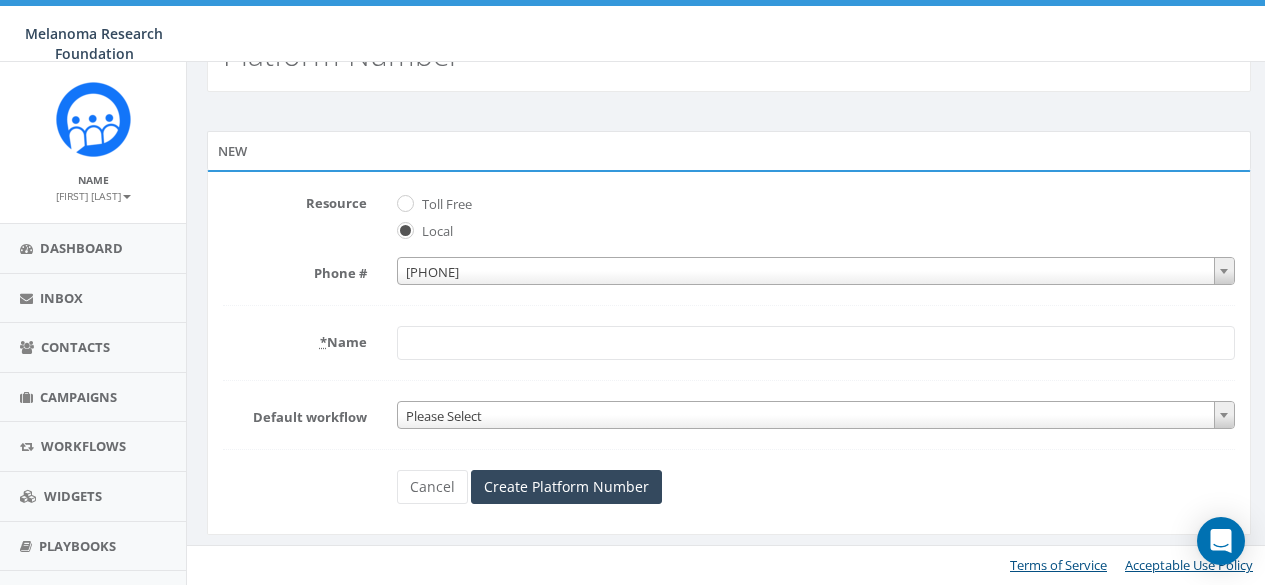 click on "*  Name" at bounding box center [816, 343] 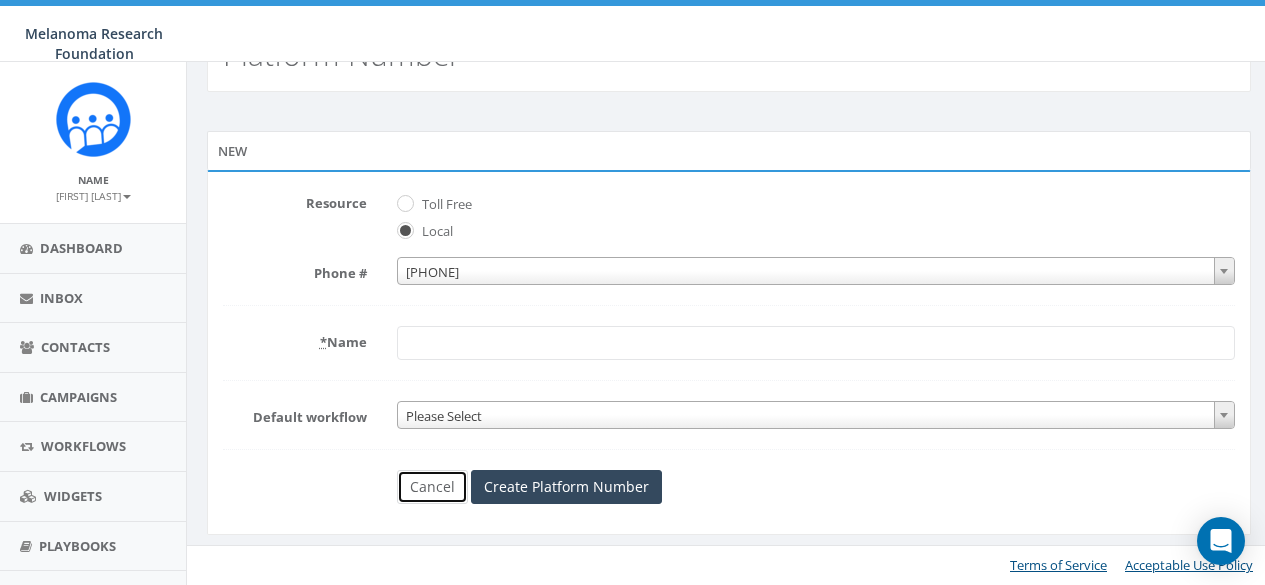click on "Cancel" at bounding box center [432, 487] 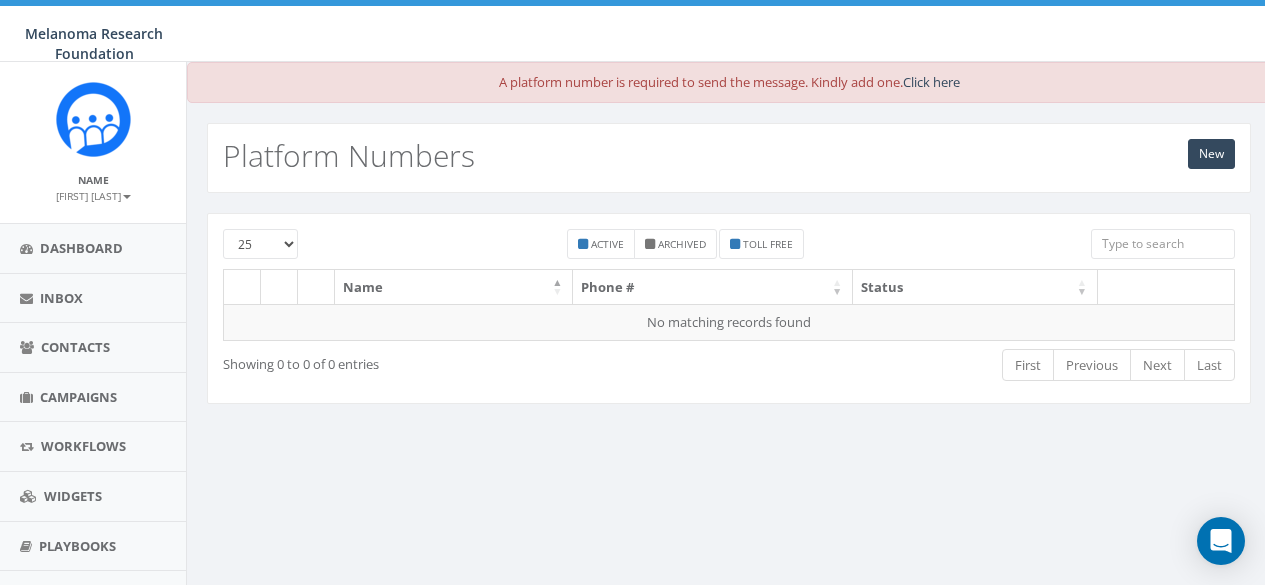 scroll, scrollTop: 0, scrollLeft: 0, axis: both 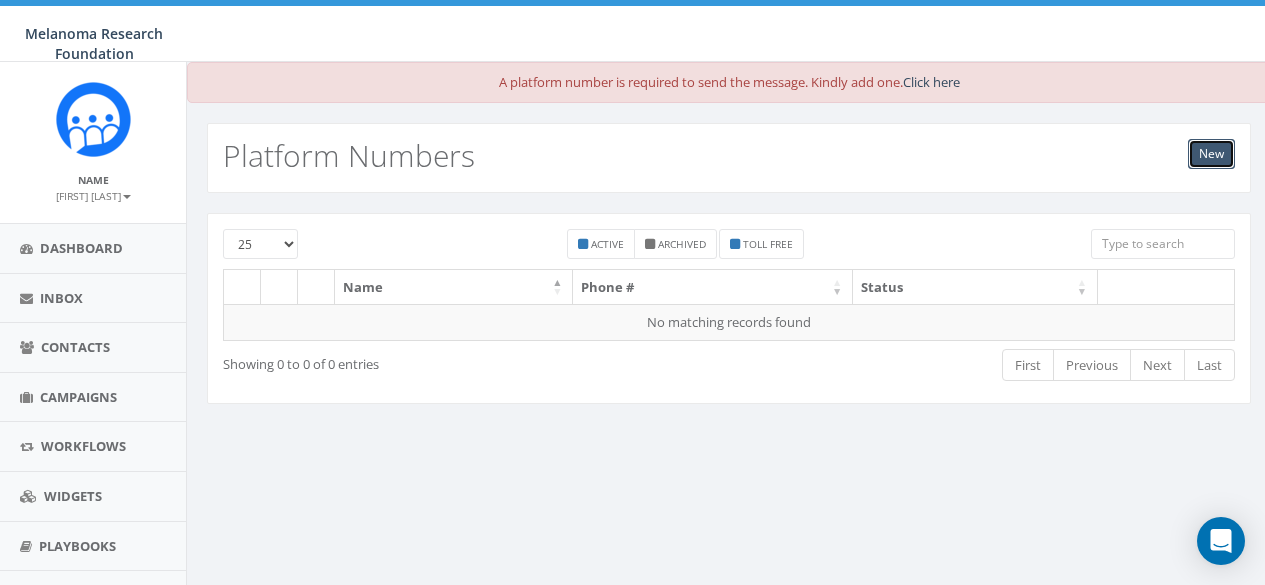 click on "New" at bounding box center (1211, 154) 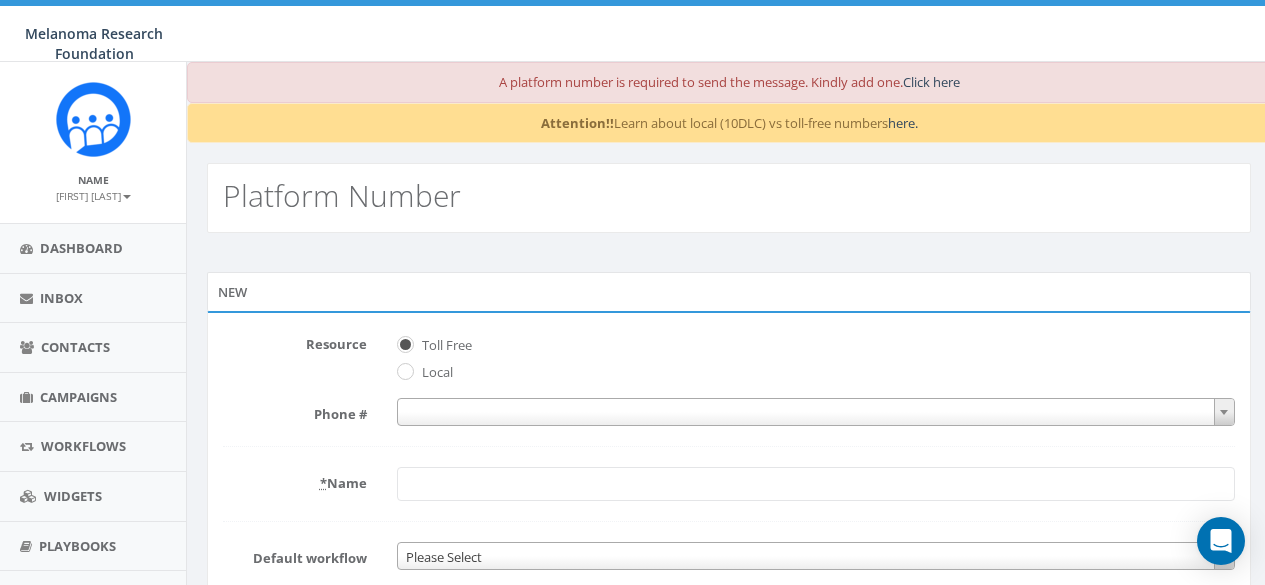 scroll, scrollTop: 0, scrollLeft: 0, axis: both 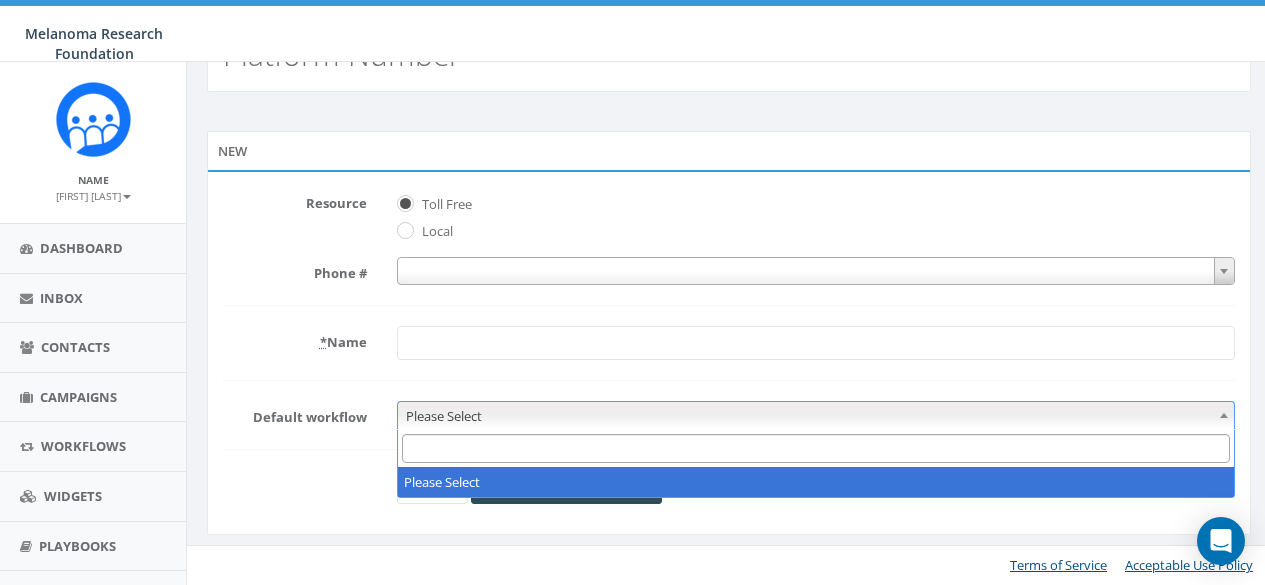 click on "Please Select" at bounding box center [816, 416] 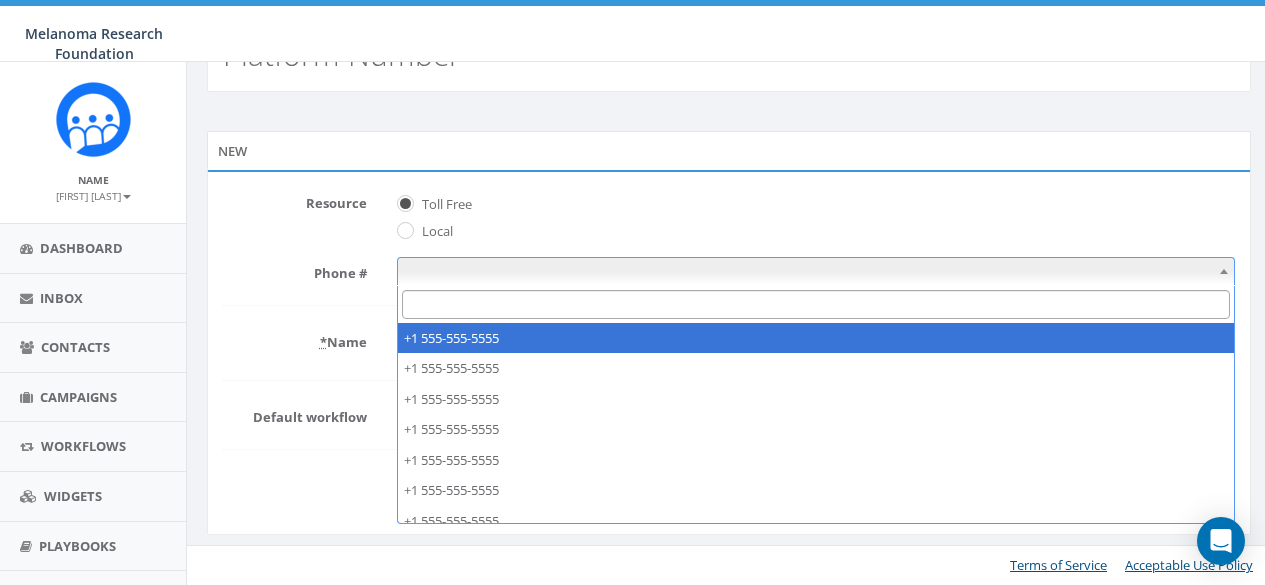select on "+18885944857" 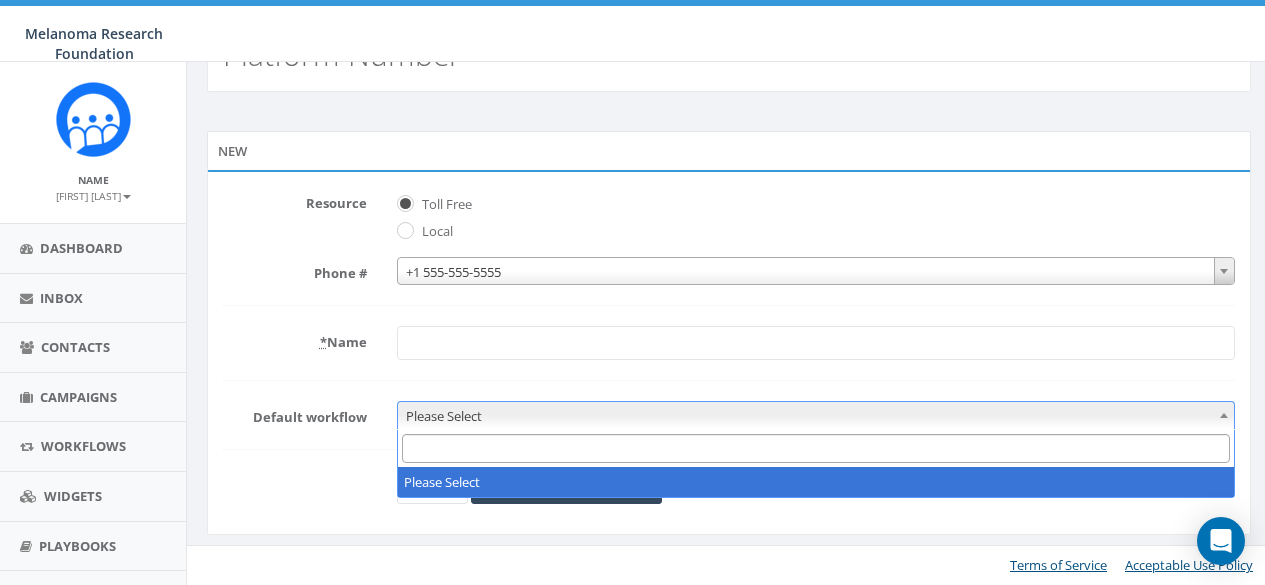 click on "Please Select" at bounding box center [816, 416] 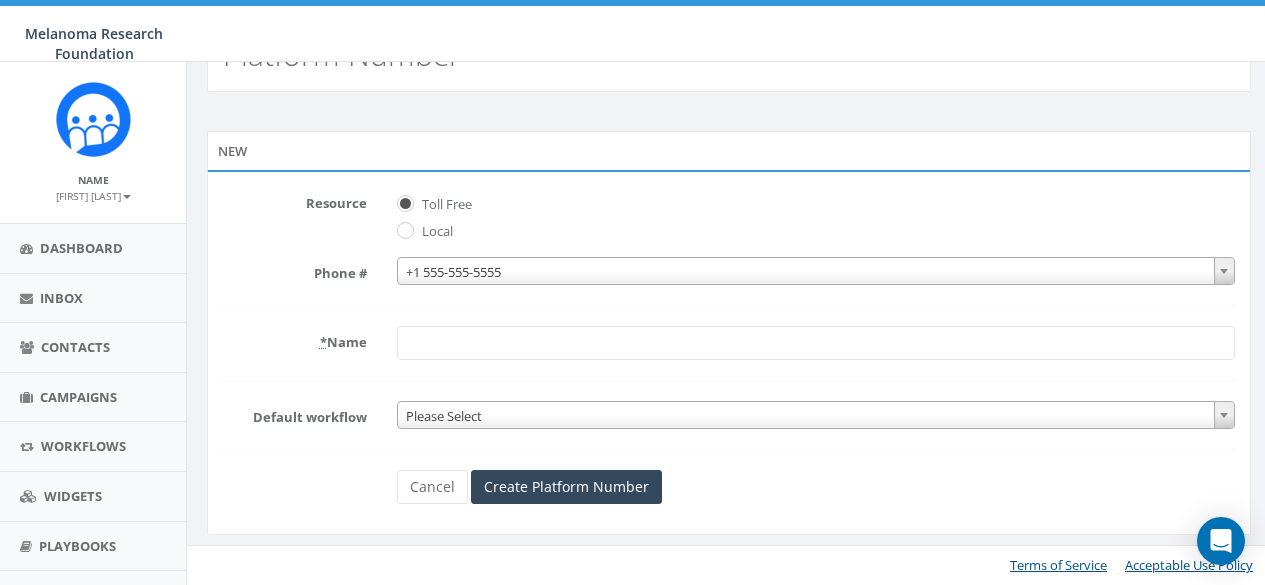 click on "Toll Free" at bounding box center [816, 201] 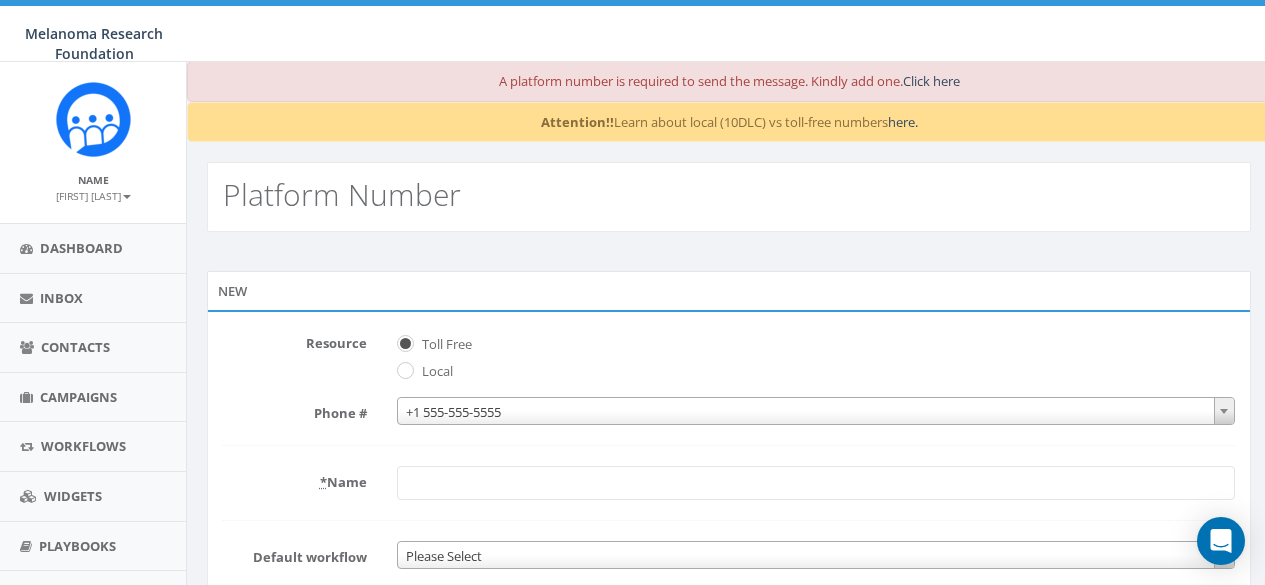 scroll, scrollTop: 0, scrollLeft: 0, axis: both 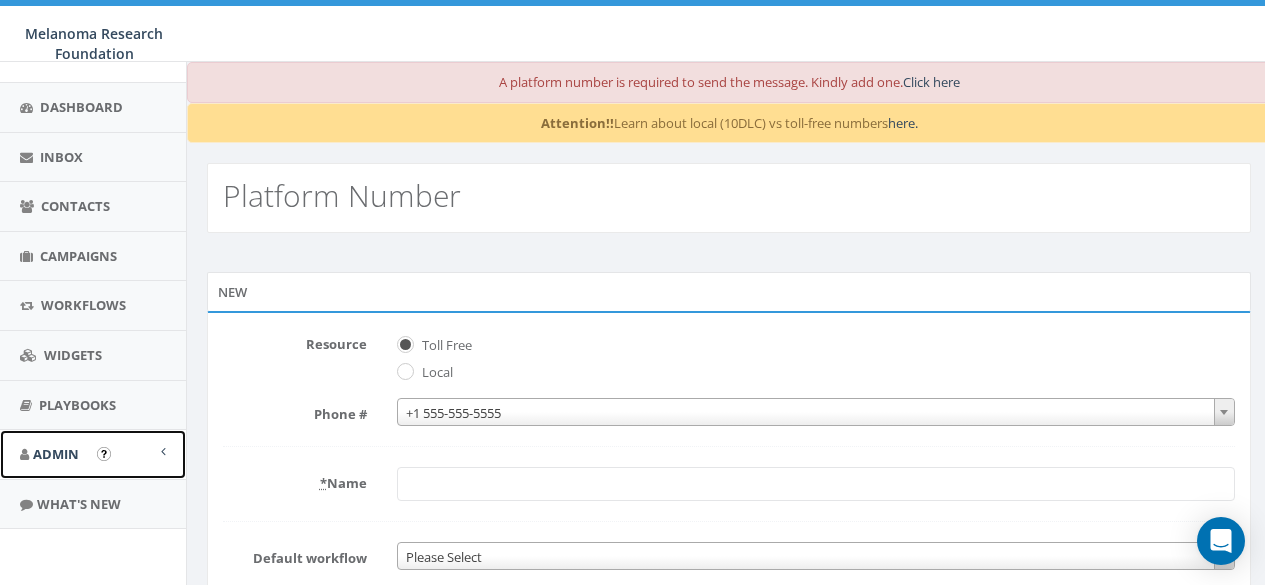 click on "Admin" at bounding box center [93, 454] 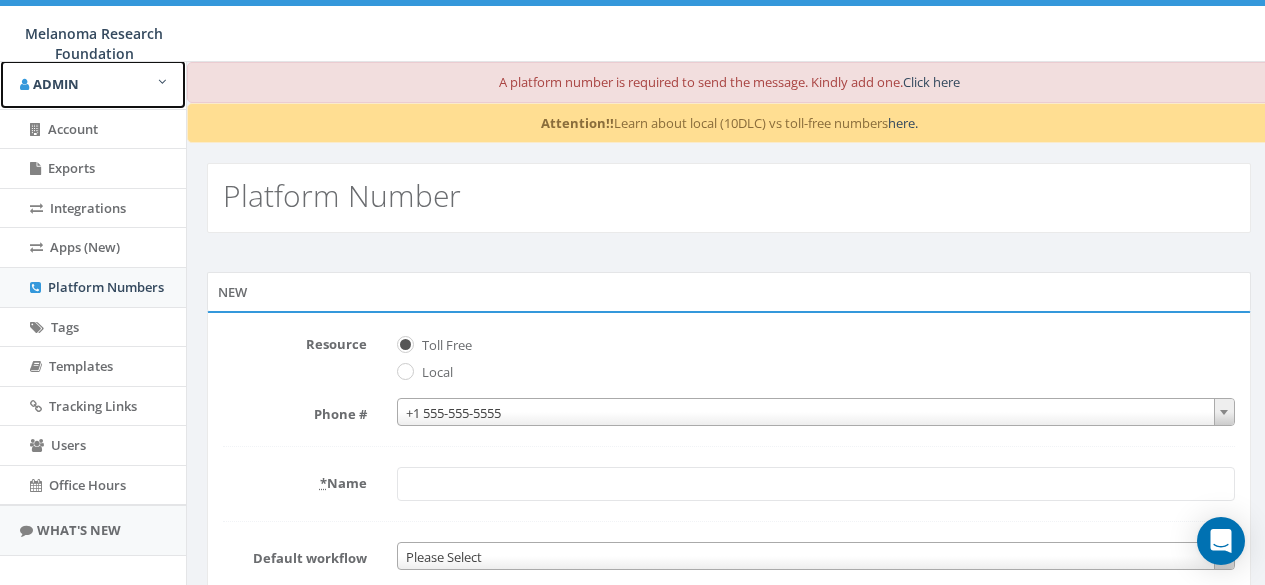 scroll, scrollTop: 537, scrollLeft: 0, axis: vertical 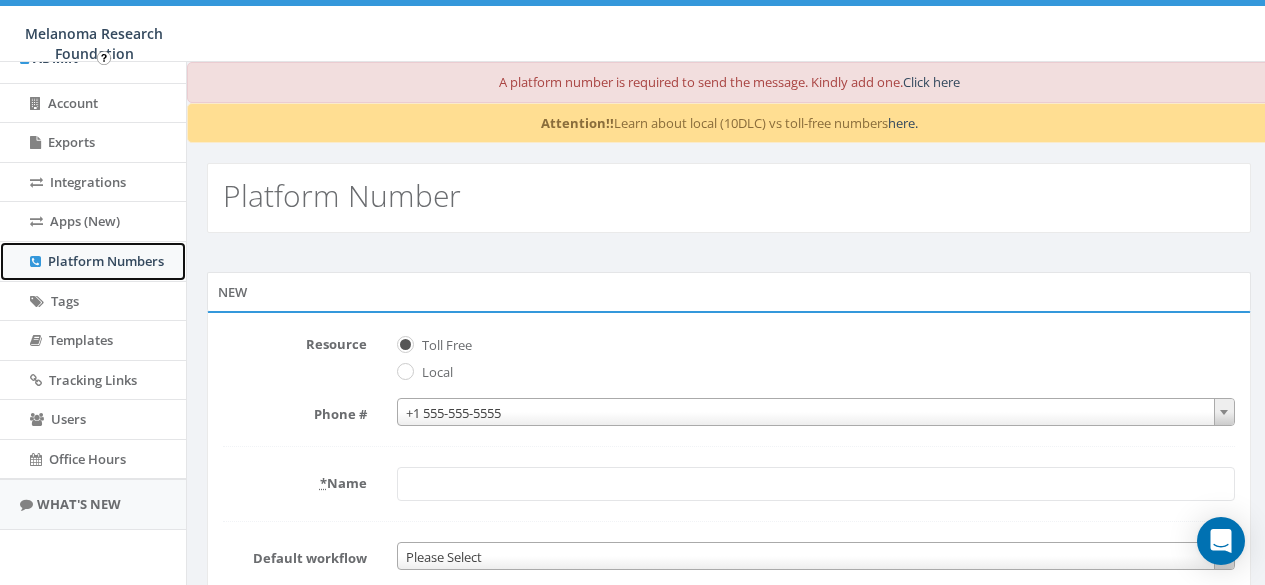 click on "Platform Numbers" at bounding box center (106, 261) 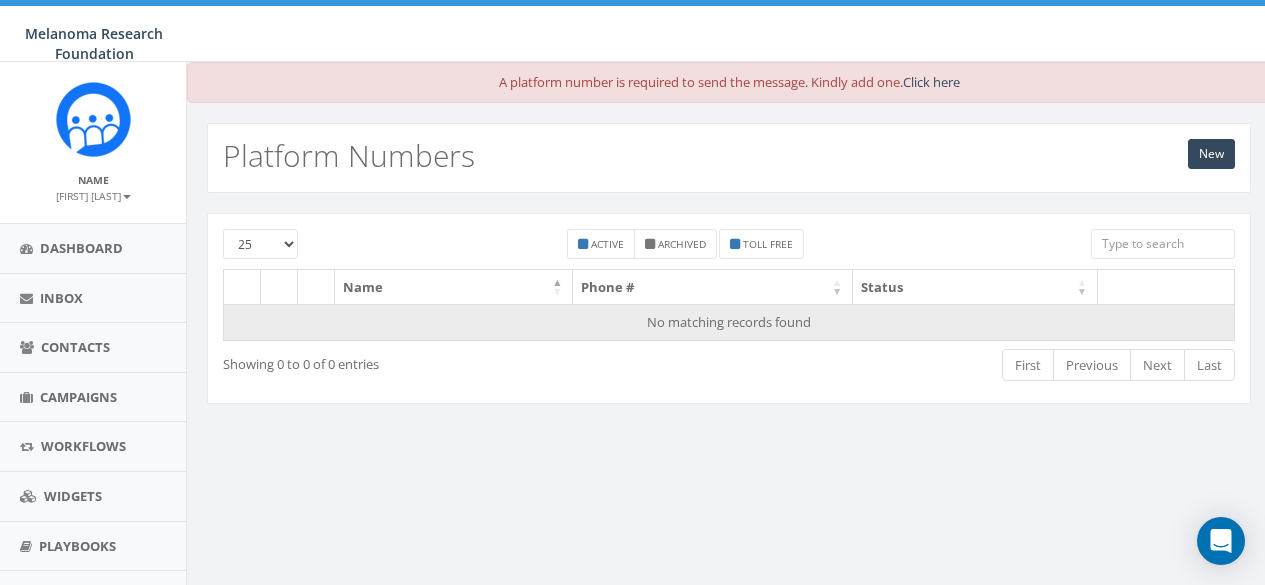 scroll, scrollTop: 0, scrollLeft: 0, axis: both 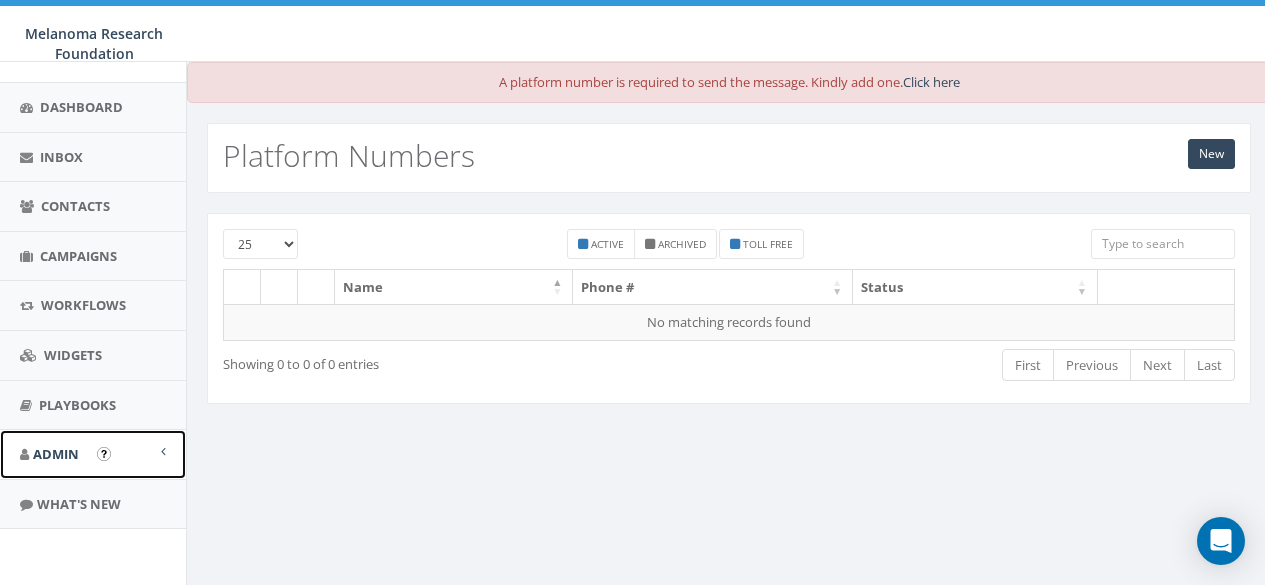 click at bounding box center (163, 451) 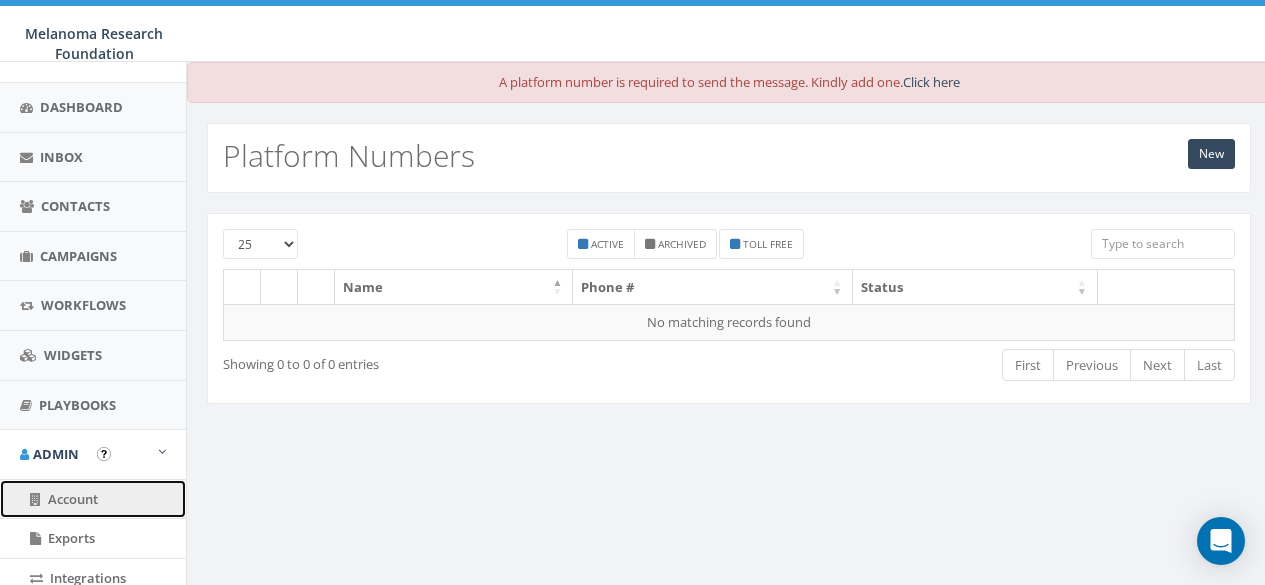 click on "Account" at bounding box center (73, 499) 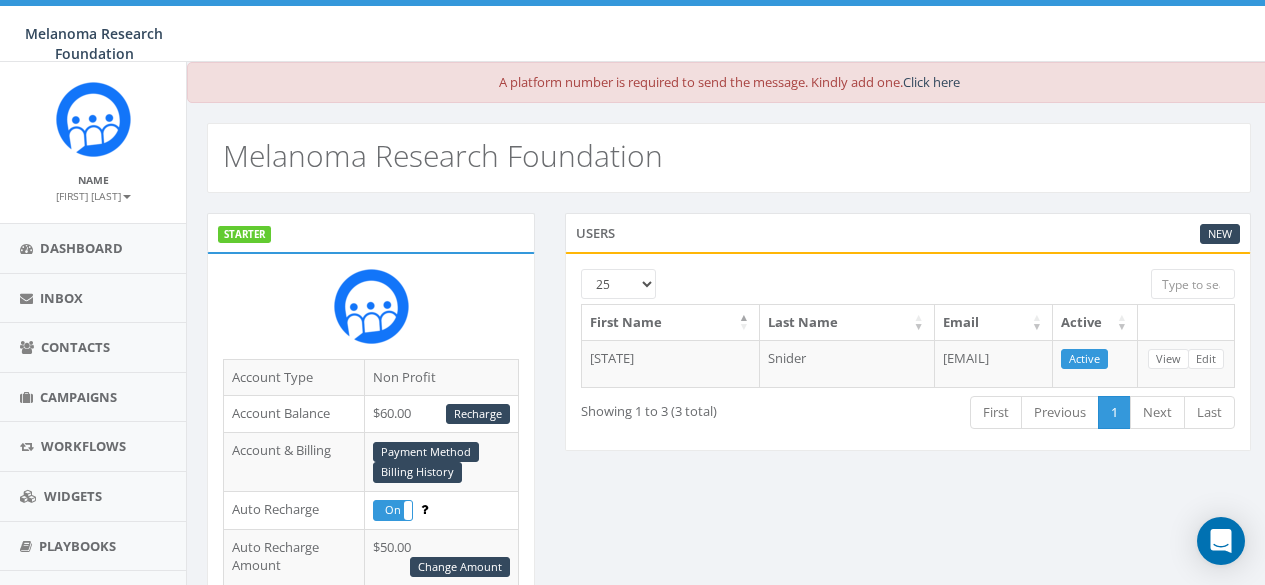scroll, scrollTop: 0, scrollLeft: 0, axis: both 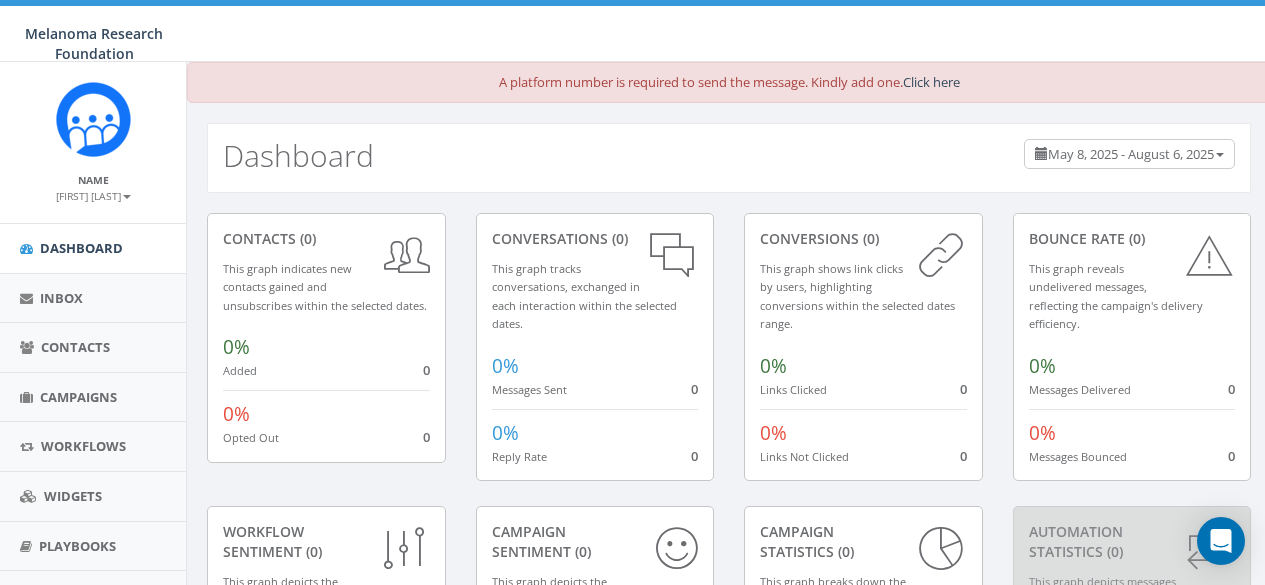 click at bounding box center [127, 197] 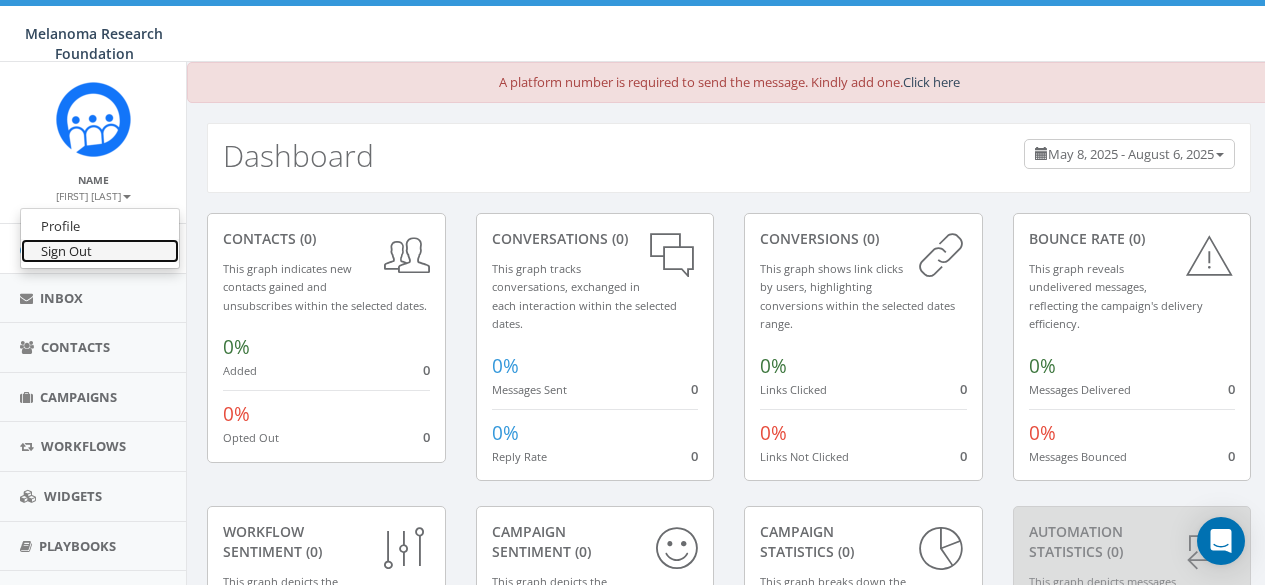 click on "Sign Out" at bounding box center (100, 251) 